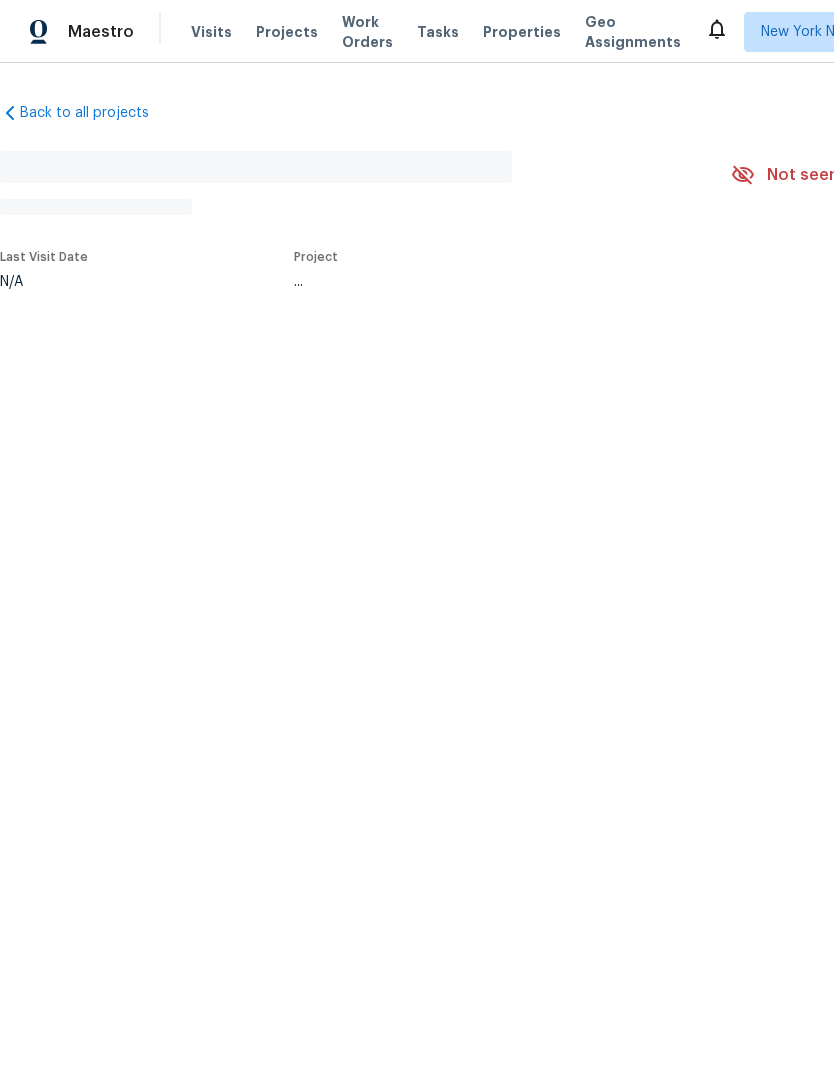 scroll, scrollTop: 0, scrollLeft: 0, axis: both 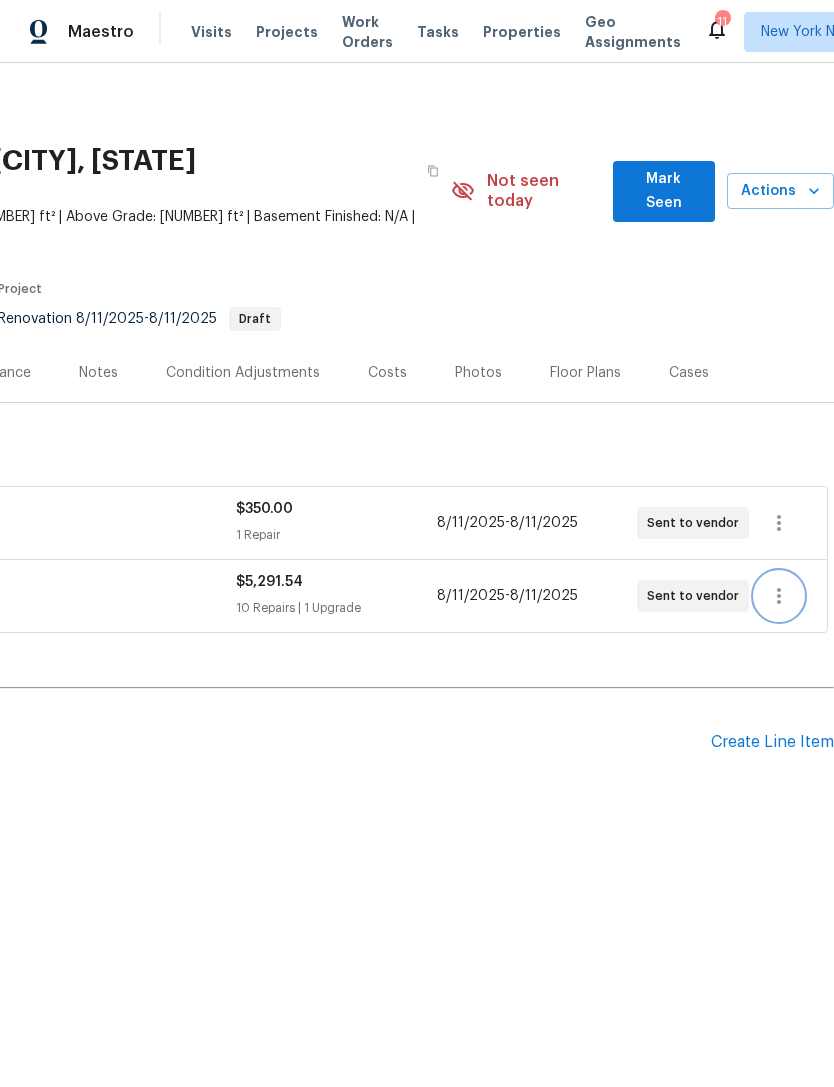 click 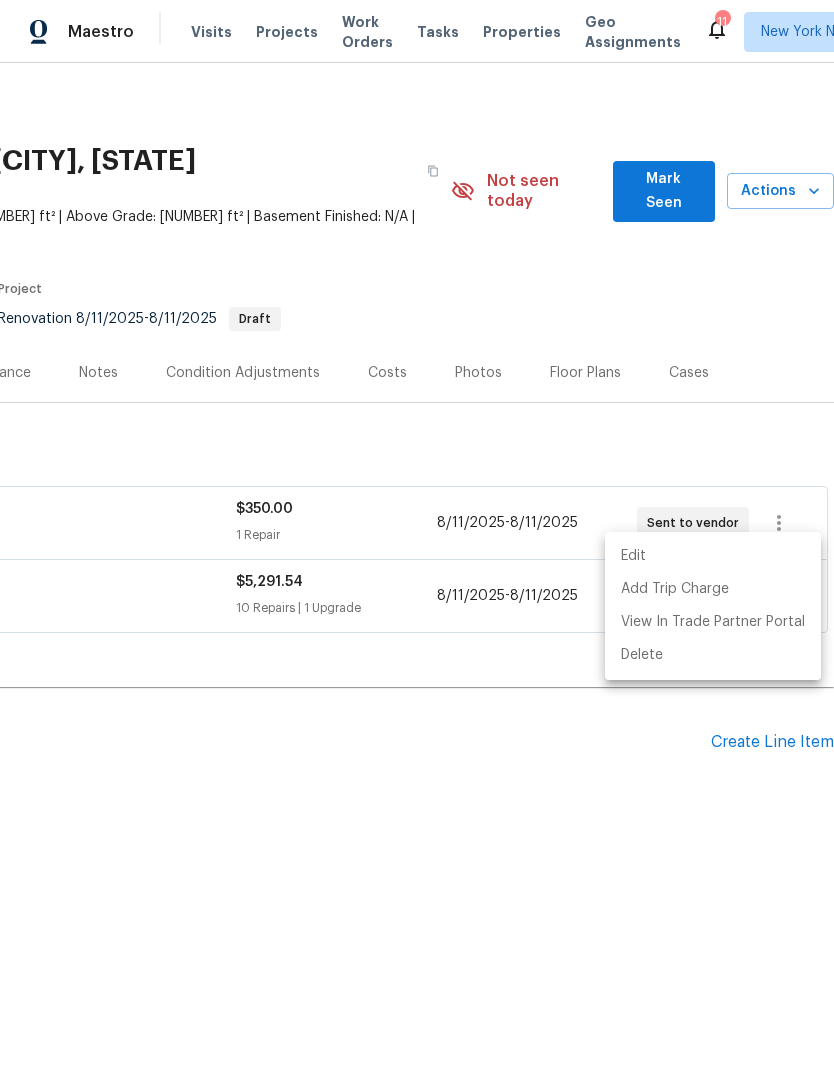click on "Edit" at bounding box center (713, 556) 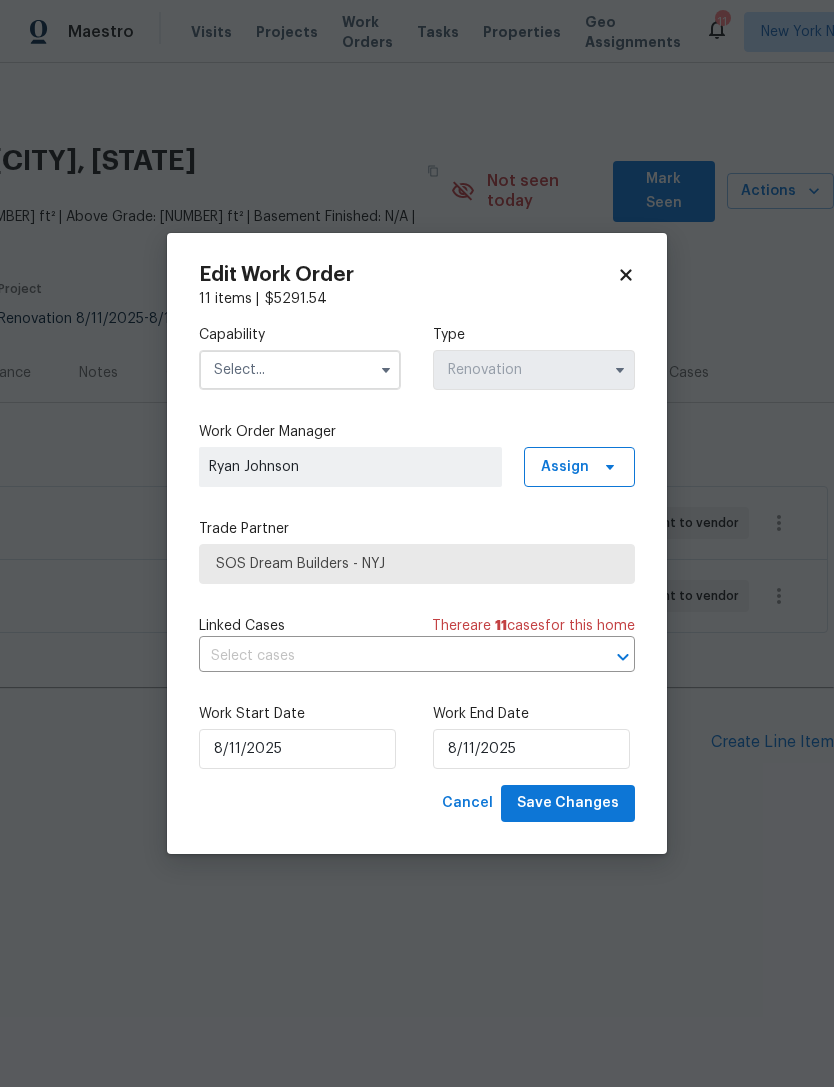 click at bounding box center [300, 370] 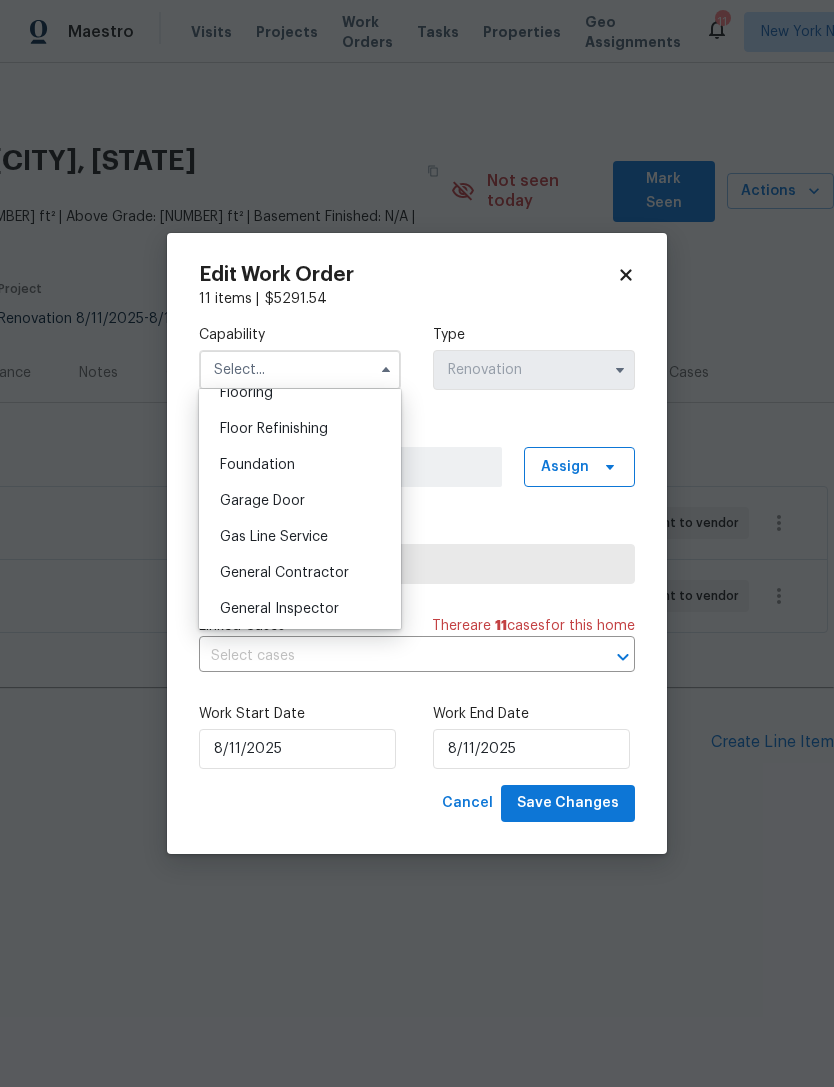 scroll, scrollTop: 794, scrollLeft: 0, axis: vertical 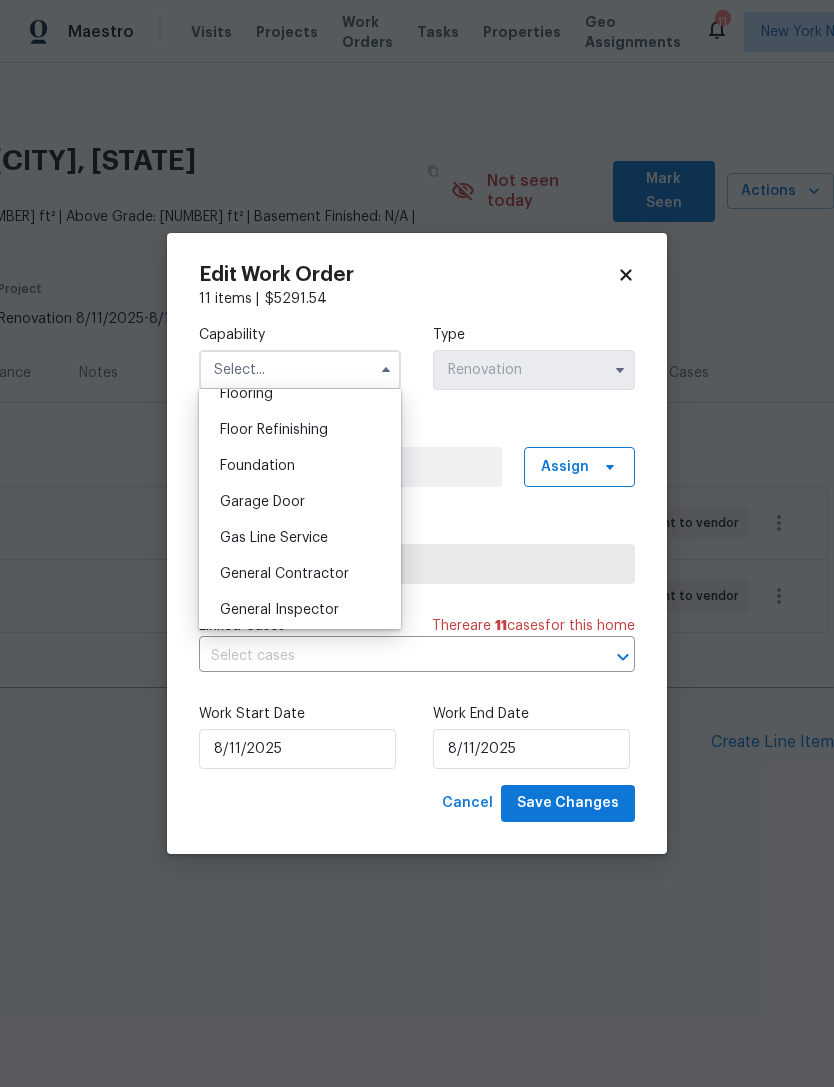 click on "General Contractor" at bounding box center (284, 574) 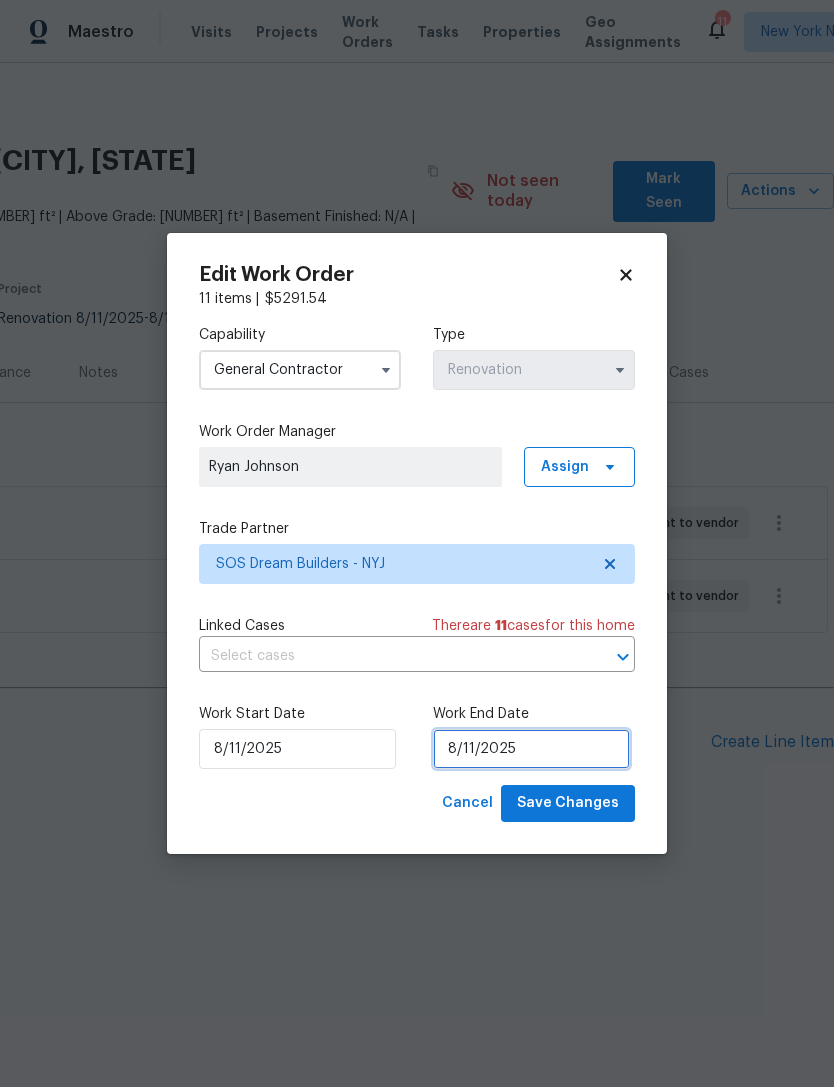 click on "8/11/2025" at bounding box center (531, 749) 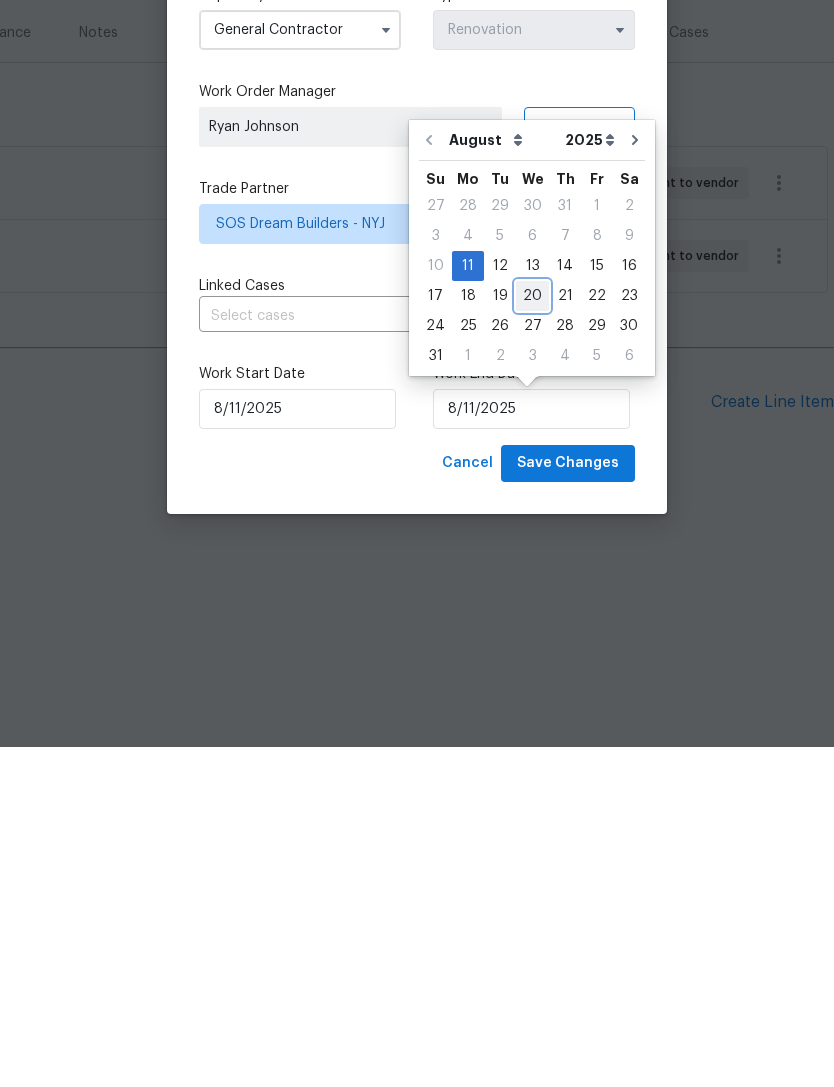 click on "20" at bounding box center [532, 636] 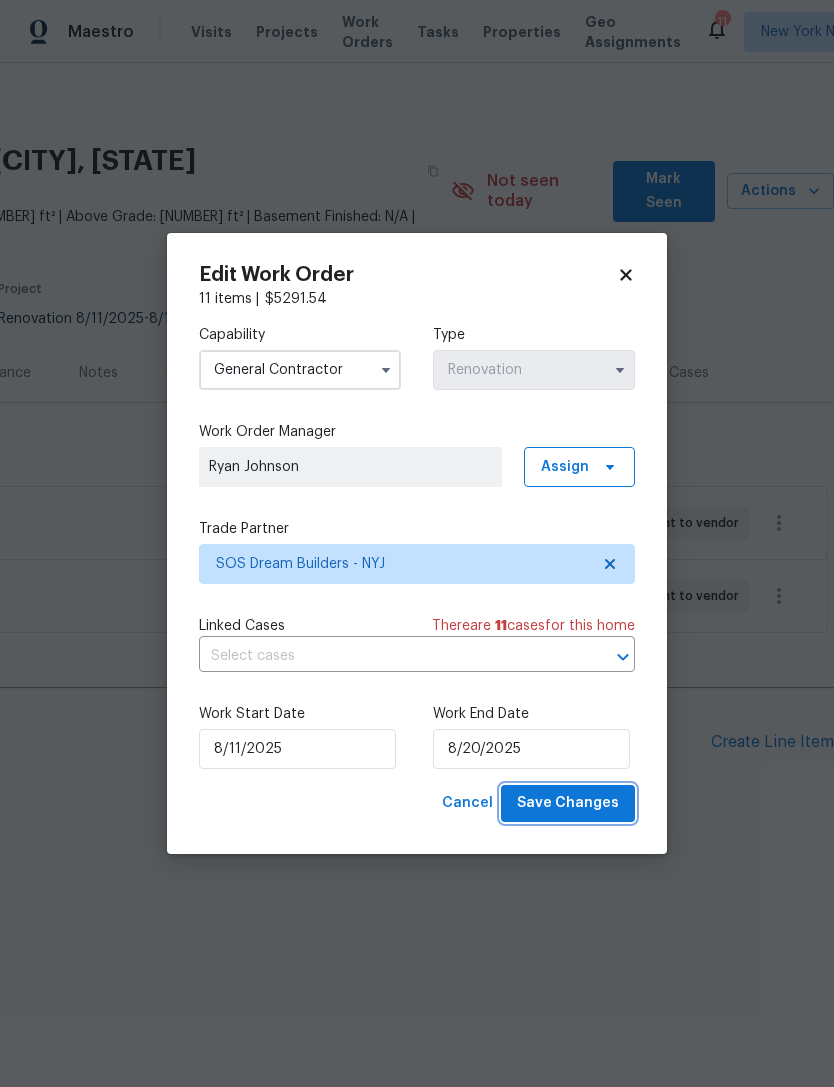 click on "Save Changes" at bounding box center (568, 803) 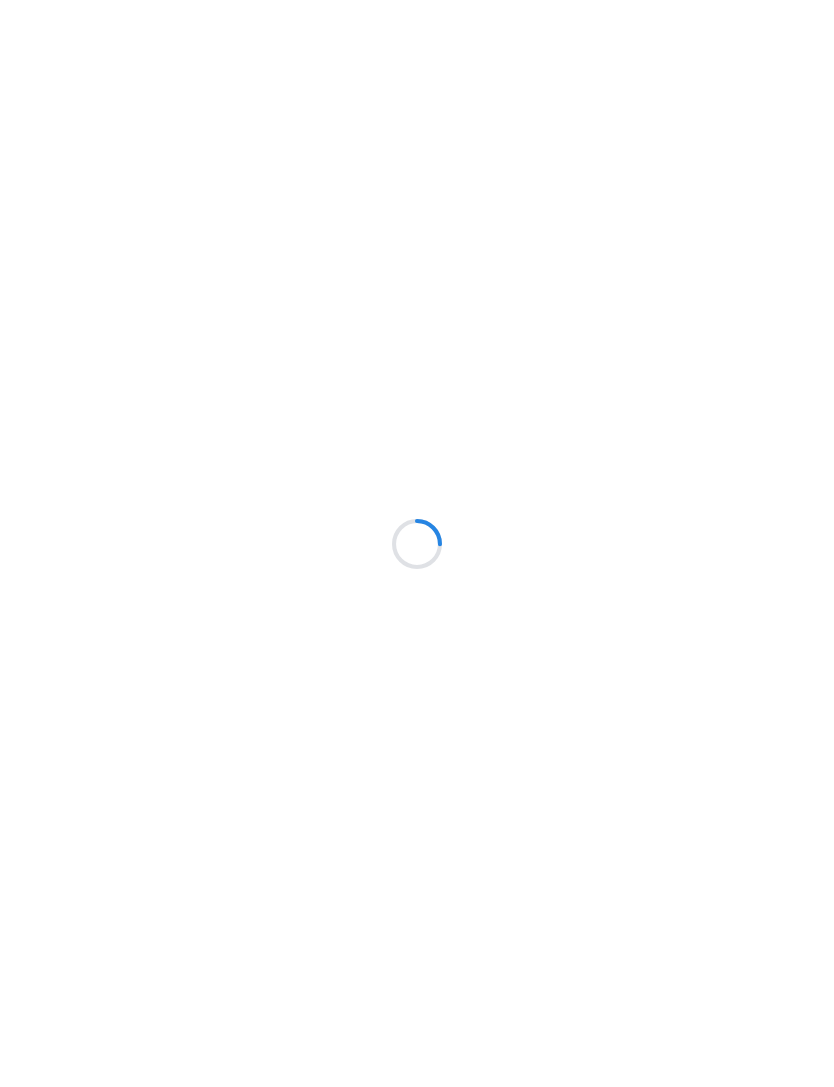 scroll, scrollTop: 0, scrollLeft: 0, axis: both 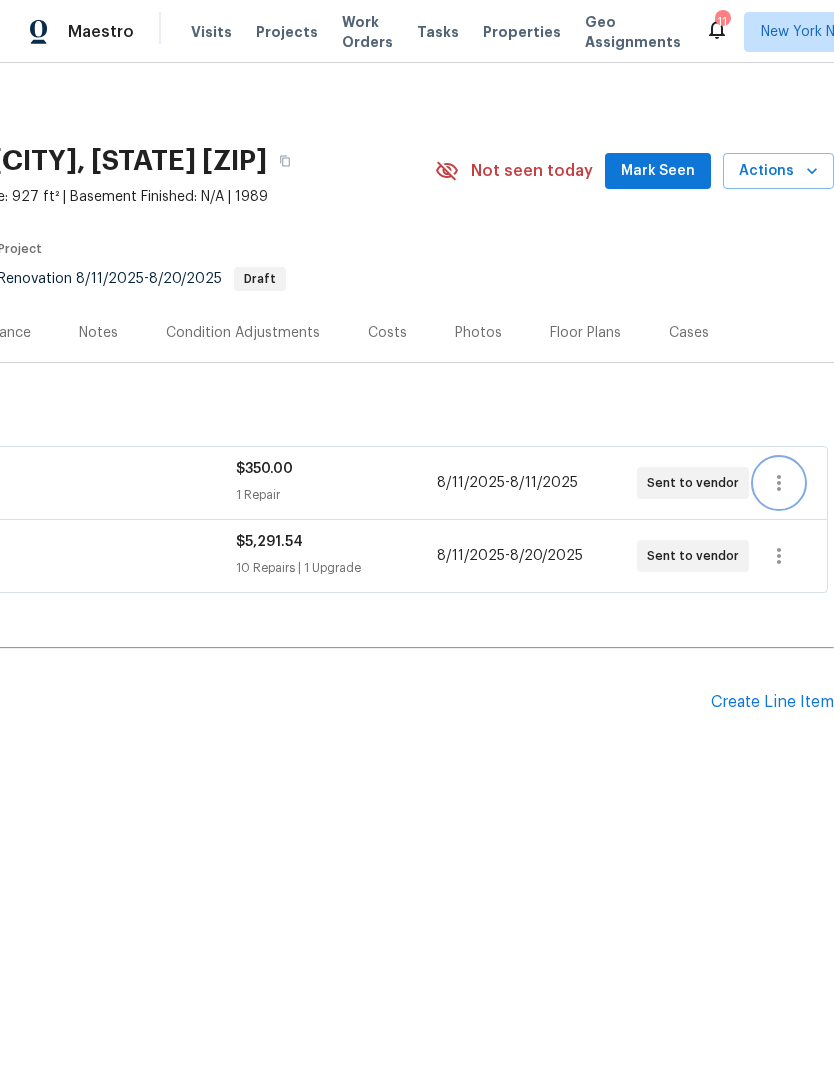 click 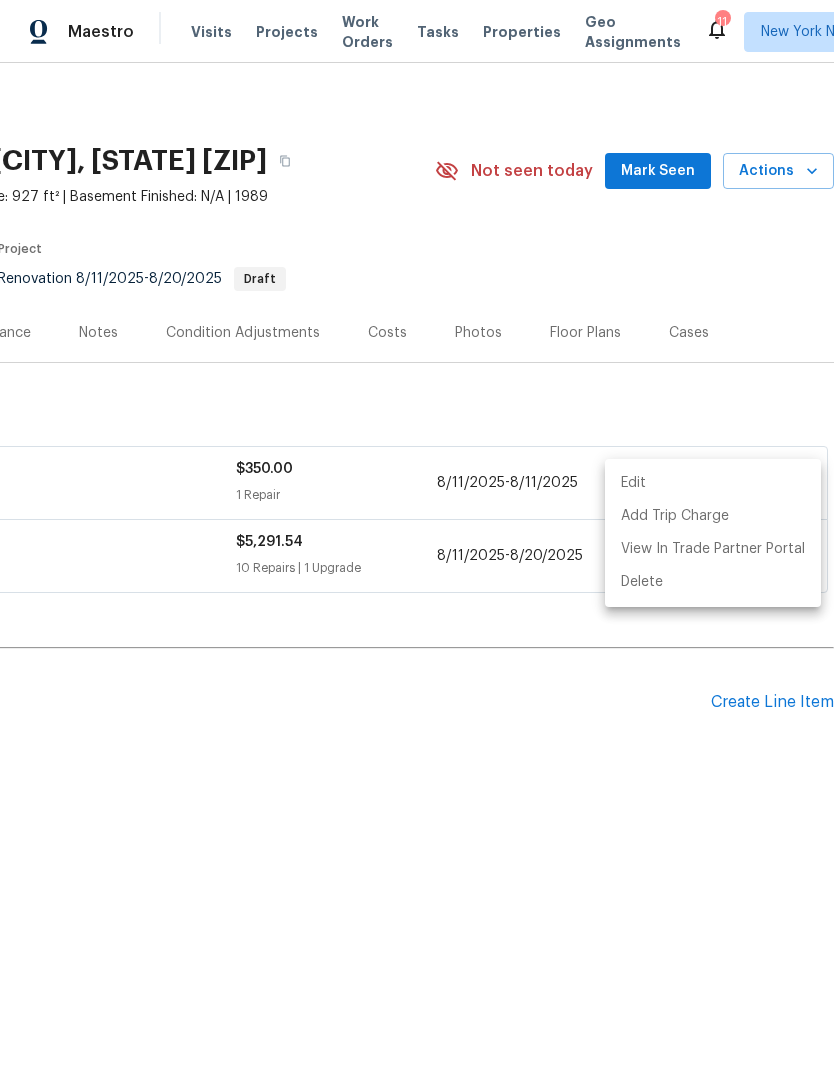 click on "Edit" at bounding box center (713, 483) 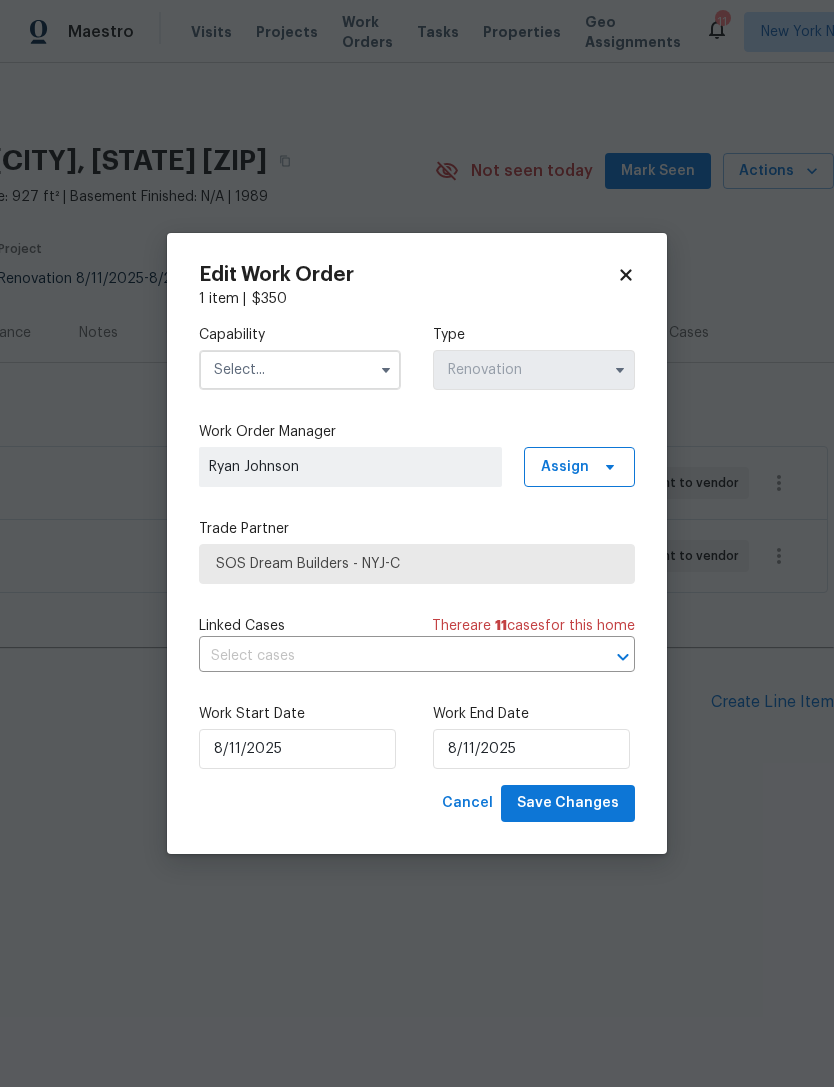 click at bounding box center [300, 370] 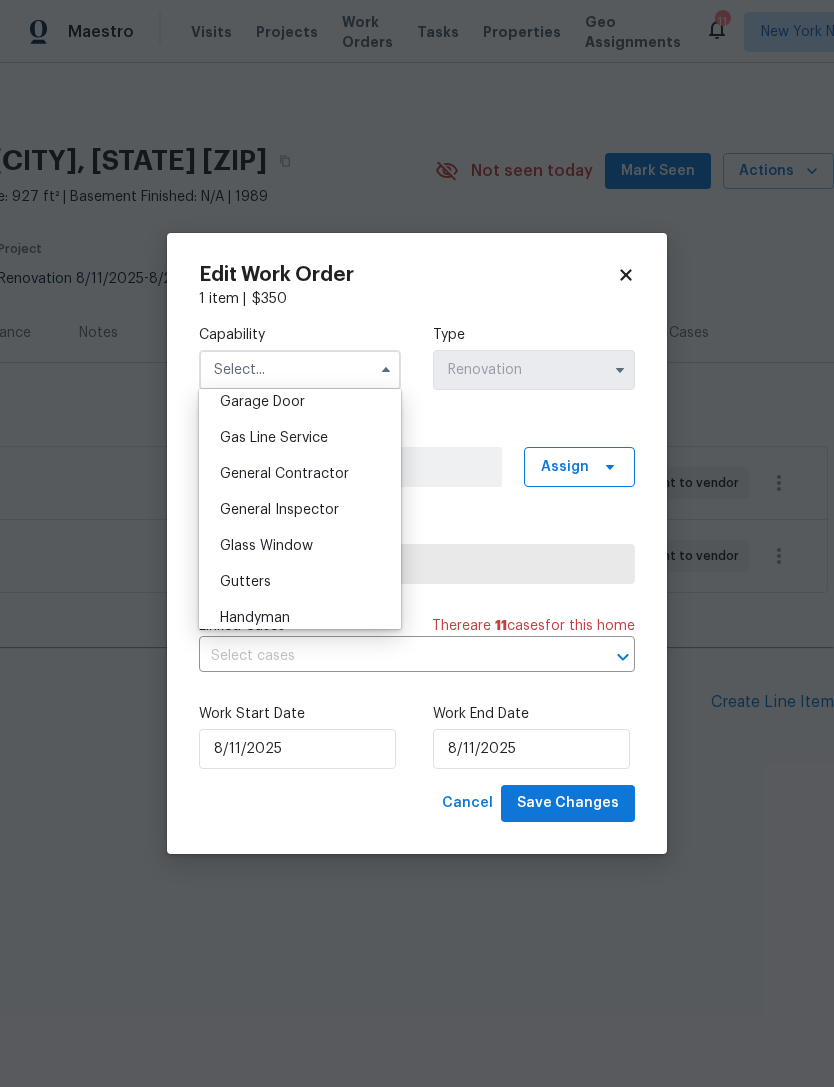scroll, scrollTop: 893, scrollLeft: 0, axis: vertical 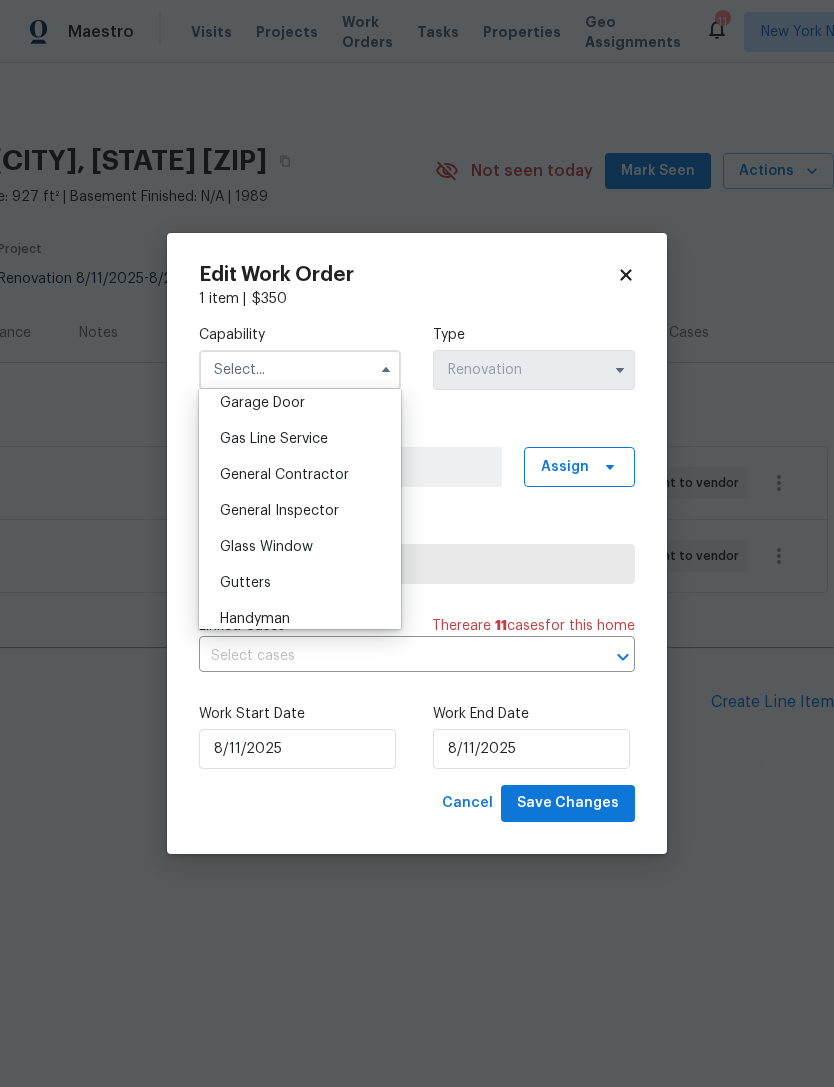 click on "General Contractor" at bounding box center [300, 475] 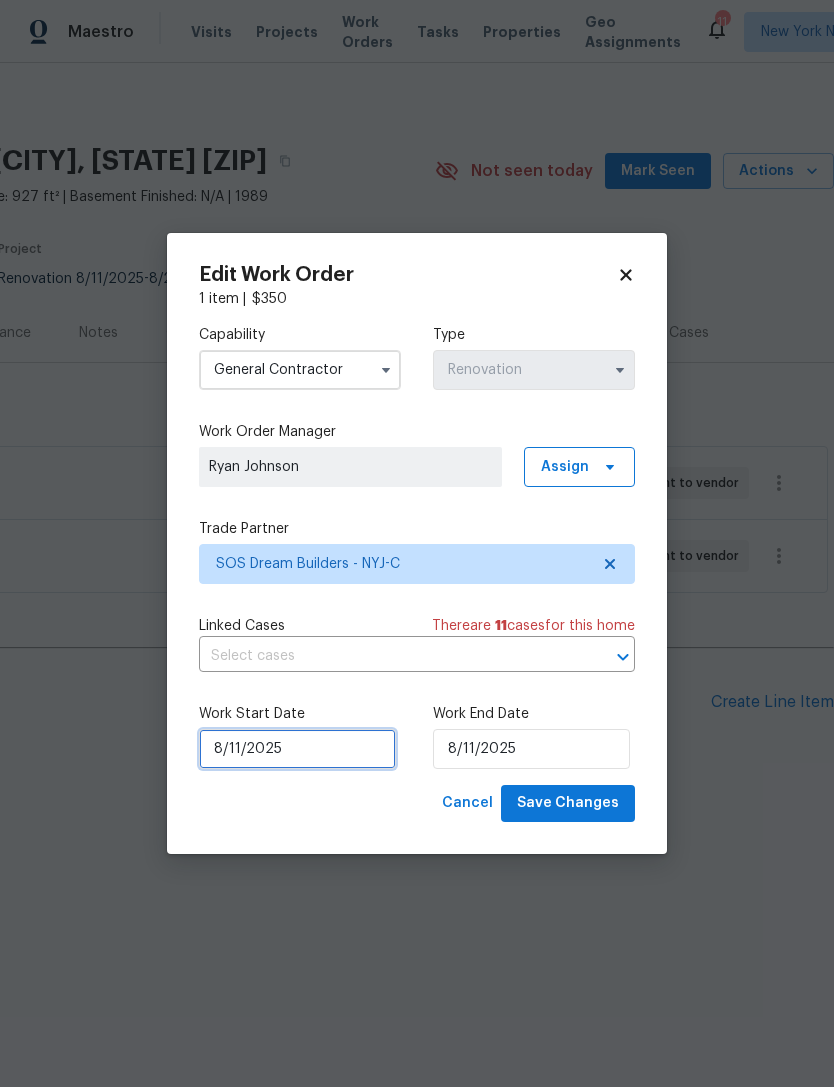 click on "8/11/2025" at bounding box center [297, 749] 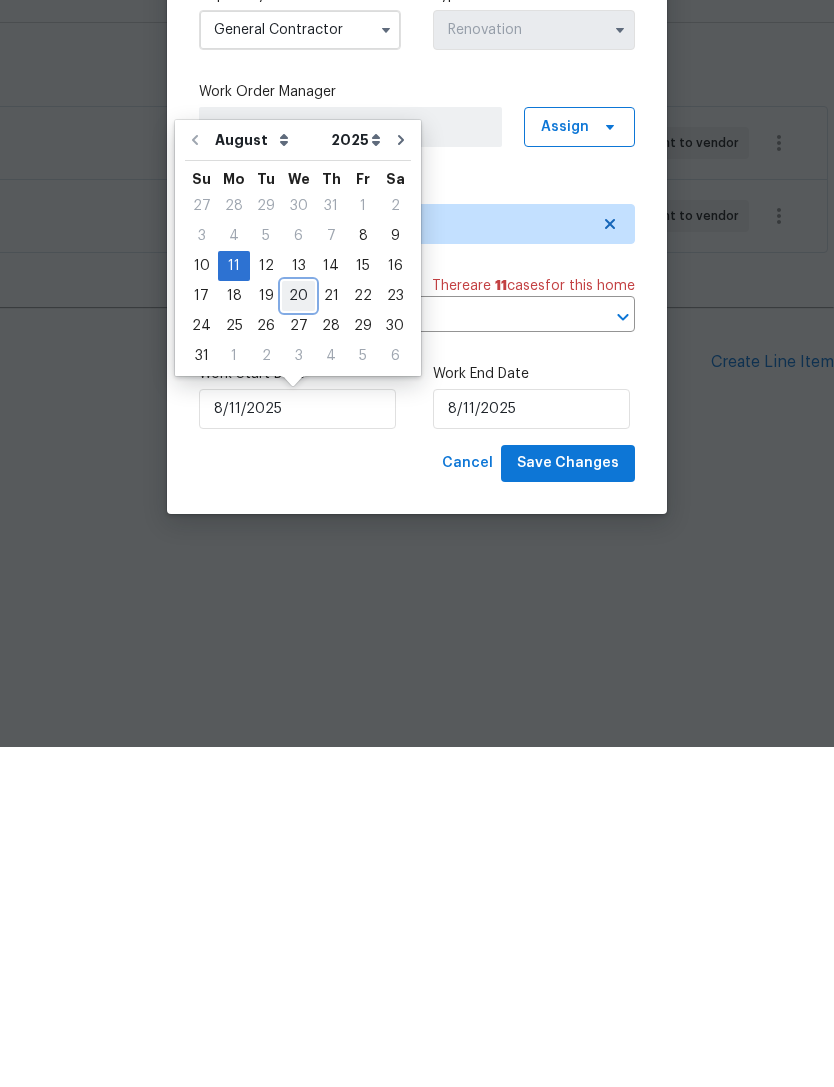 click on "20" at bounding box center [298, 636] 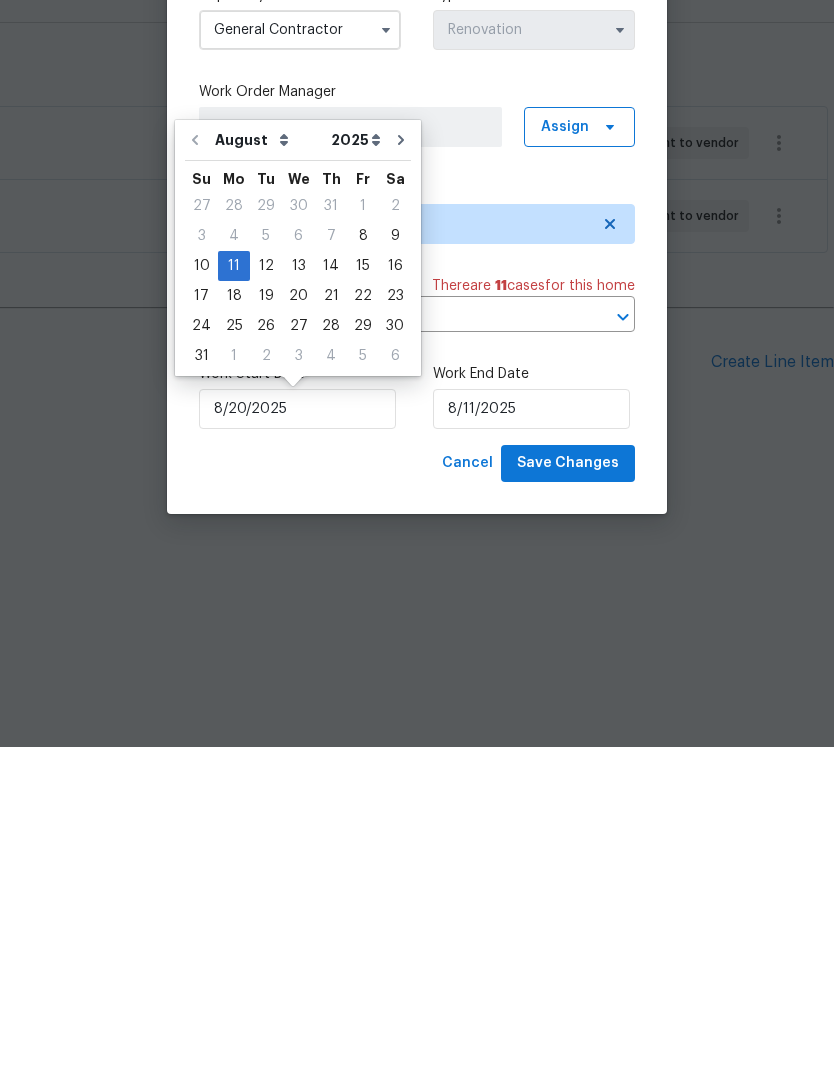 type on "8/20/2025" 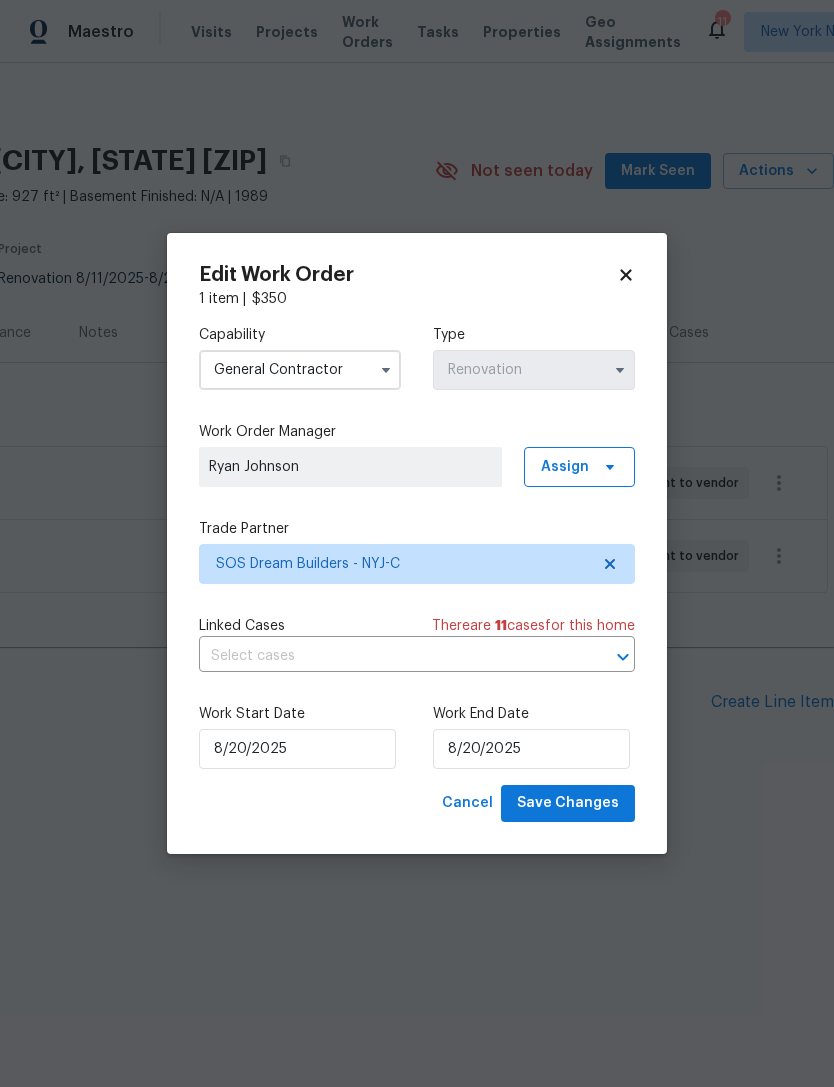 click on "General Contractor" at bounding box center (300, 370) 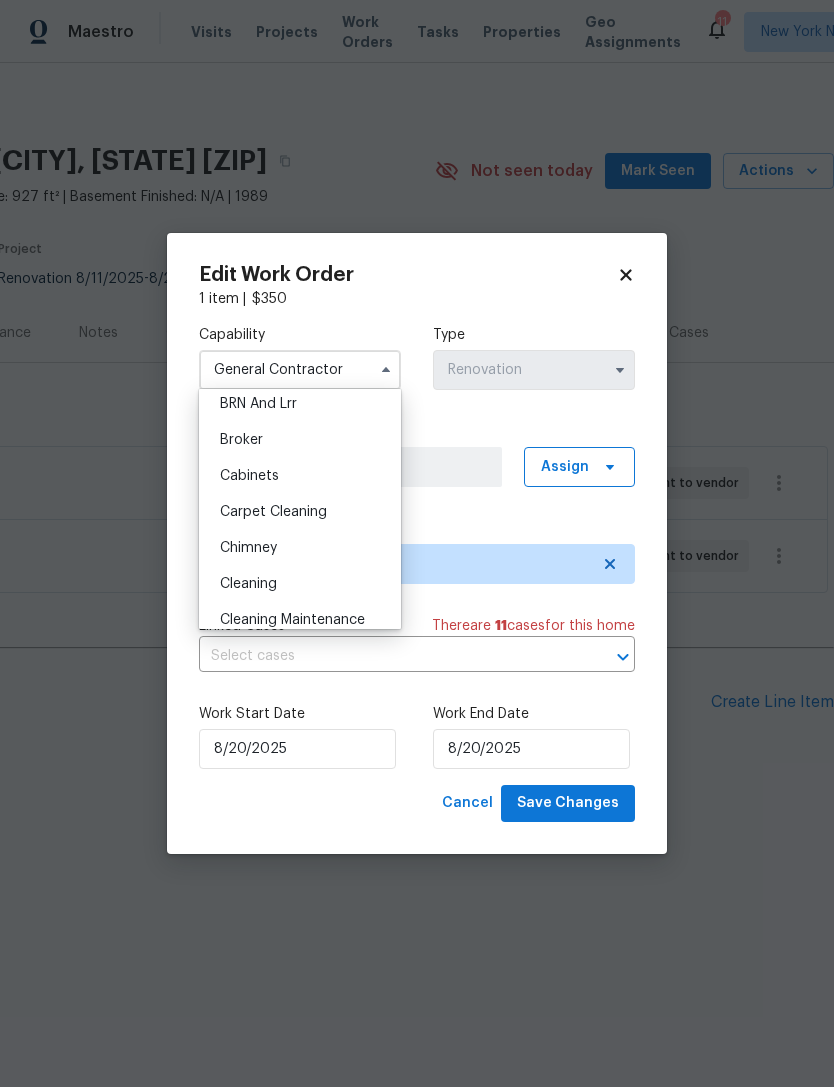 scroll, scrollTop: 133, scrollLeft: 0, axis: vertical 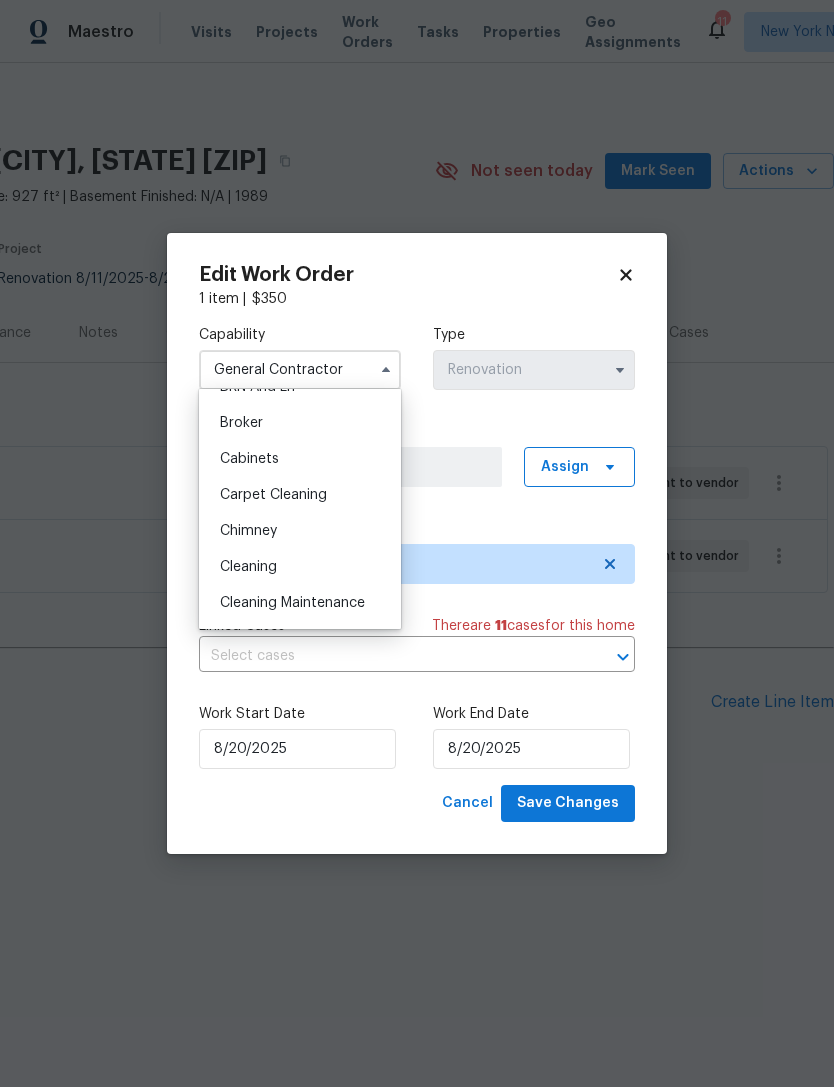 click on "Cleaning" at bounding box center [300, 567] 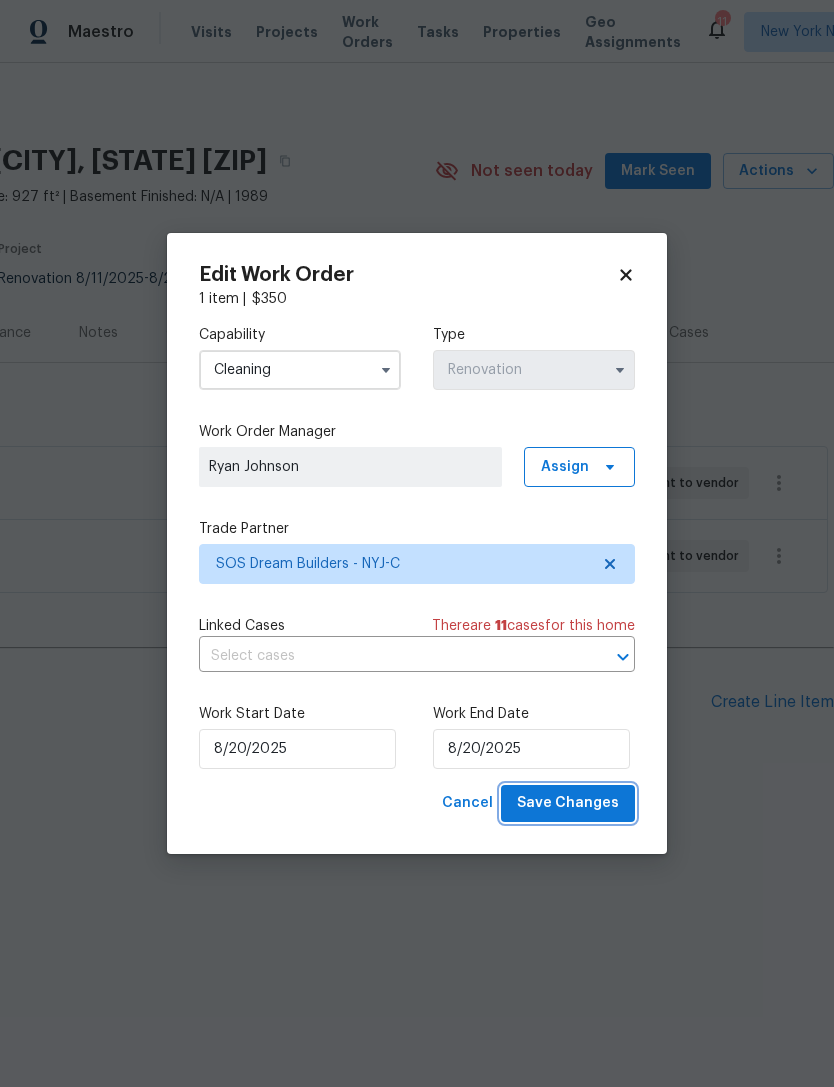 click on "Save Changes" at bounding box center (568, 803) 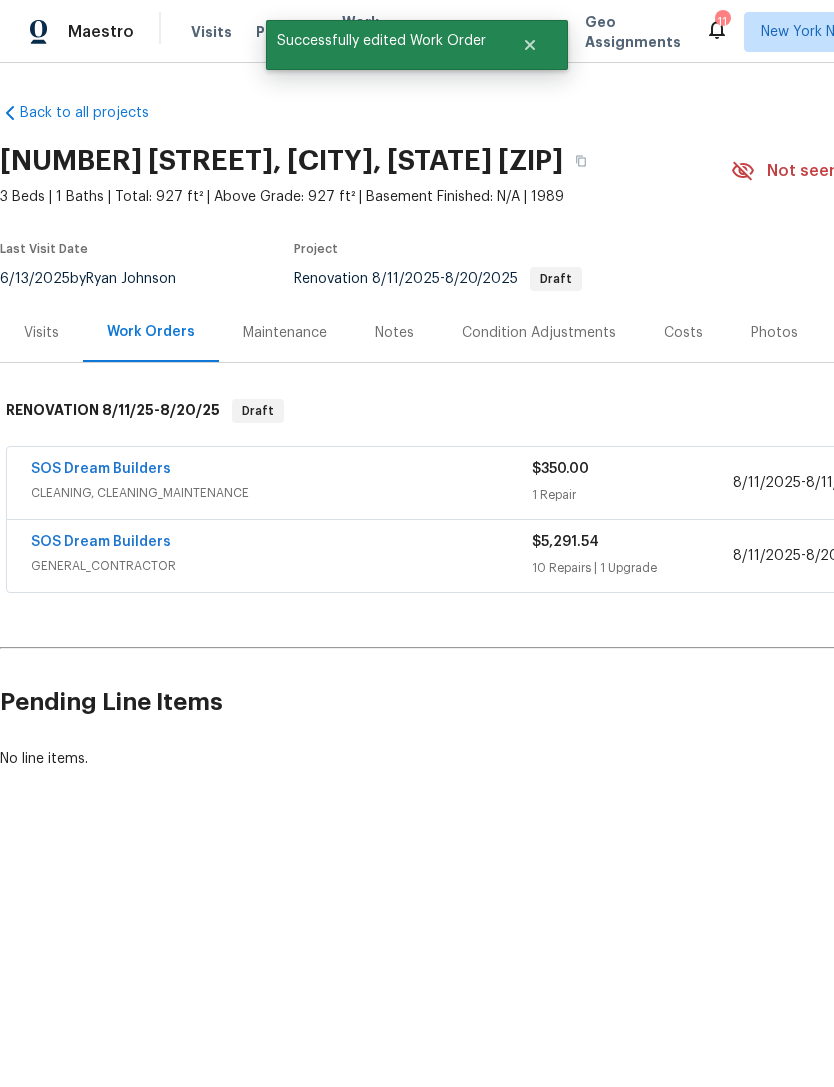 scroll, scrollTop: 0, scrollLeft: 0, axis: both 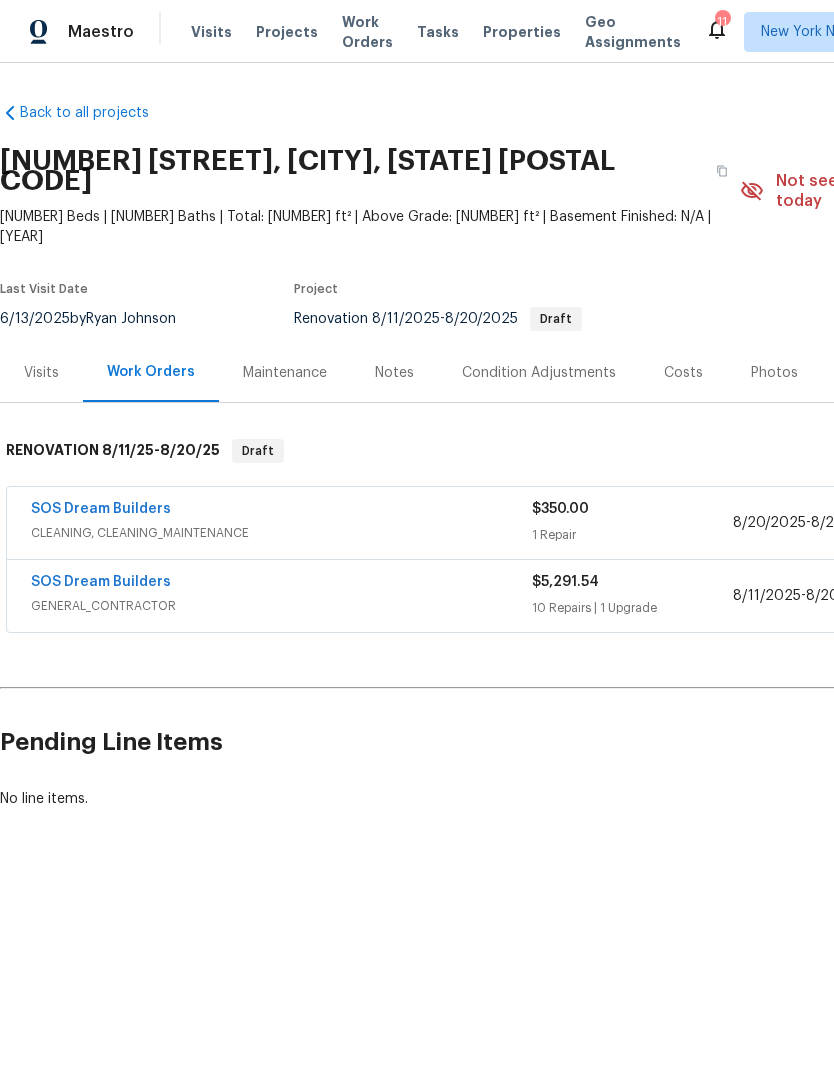 click on "Notes" at bounding box center [394, 372] 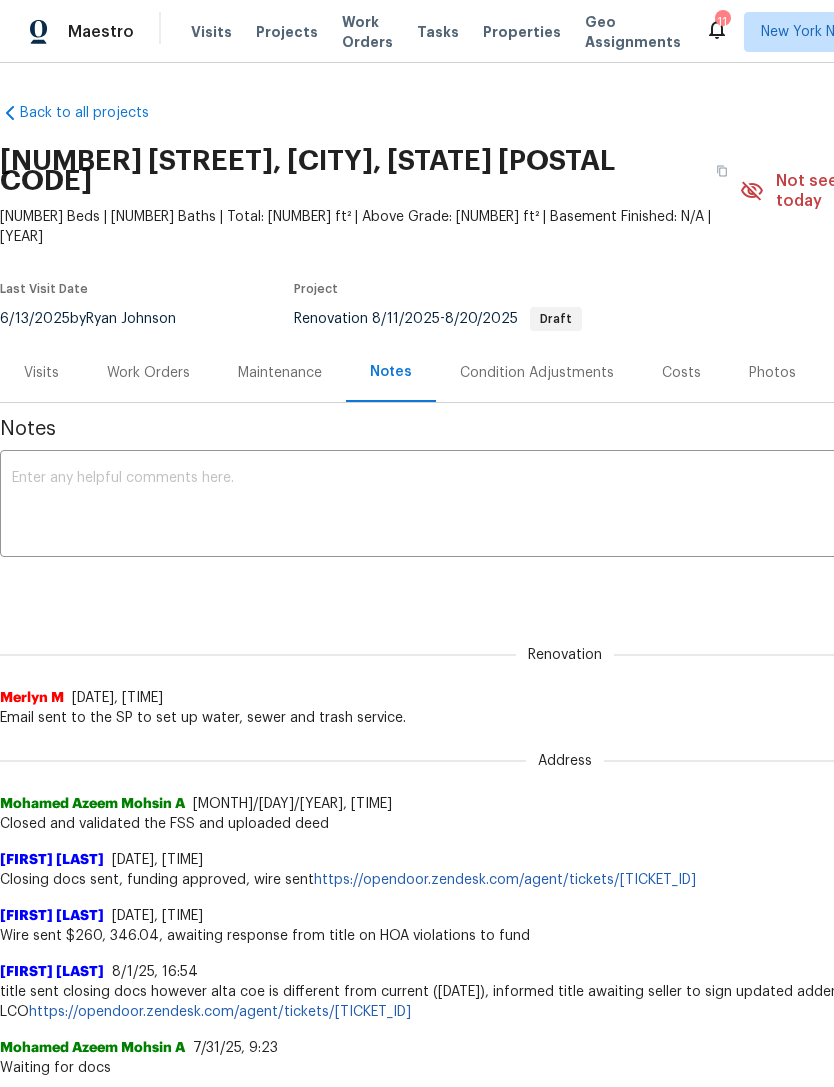 click at bounding box center (565, 506) 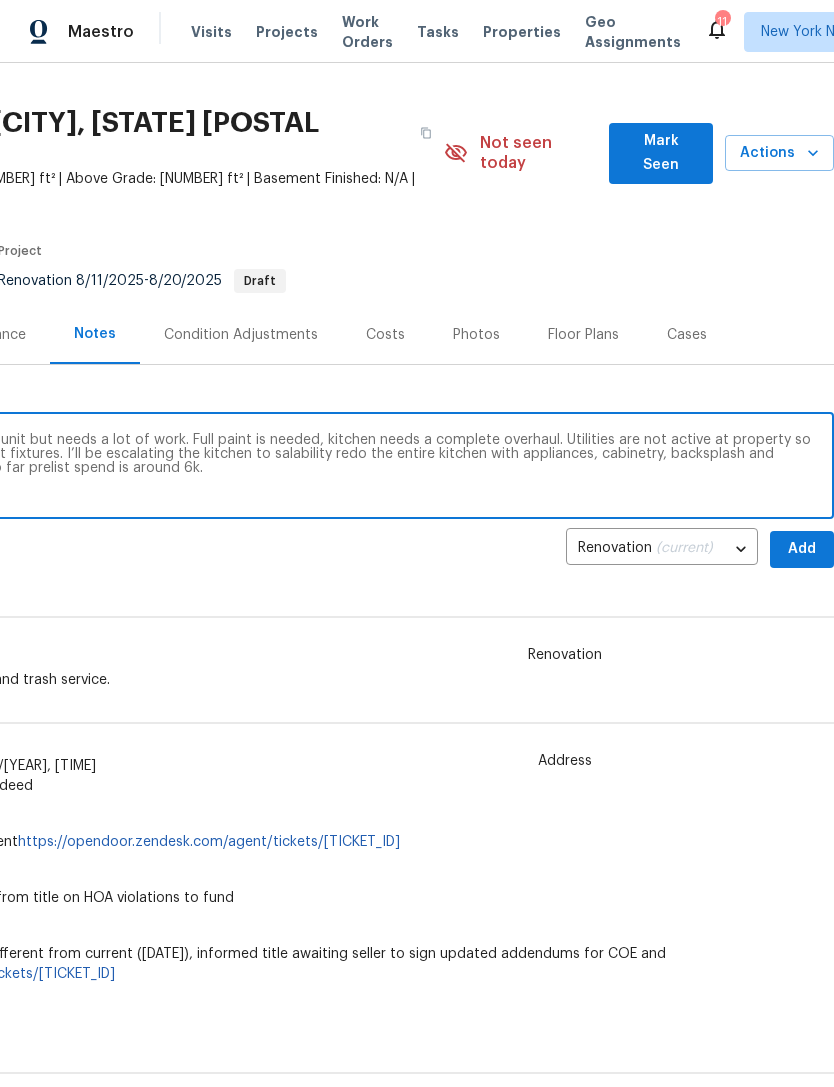 scroll, scrollTop: 39, scrollLeft: 296, axis: both 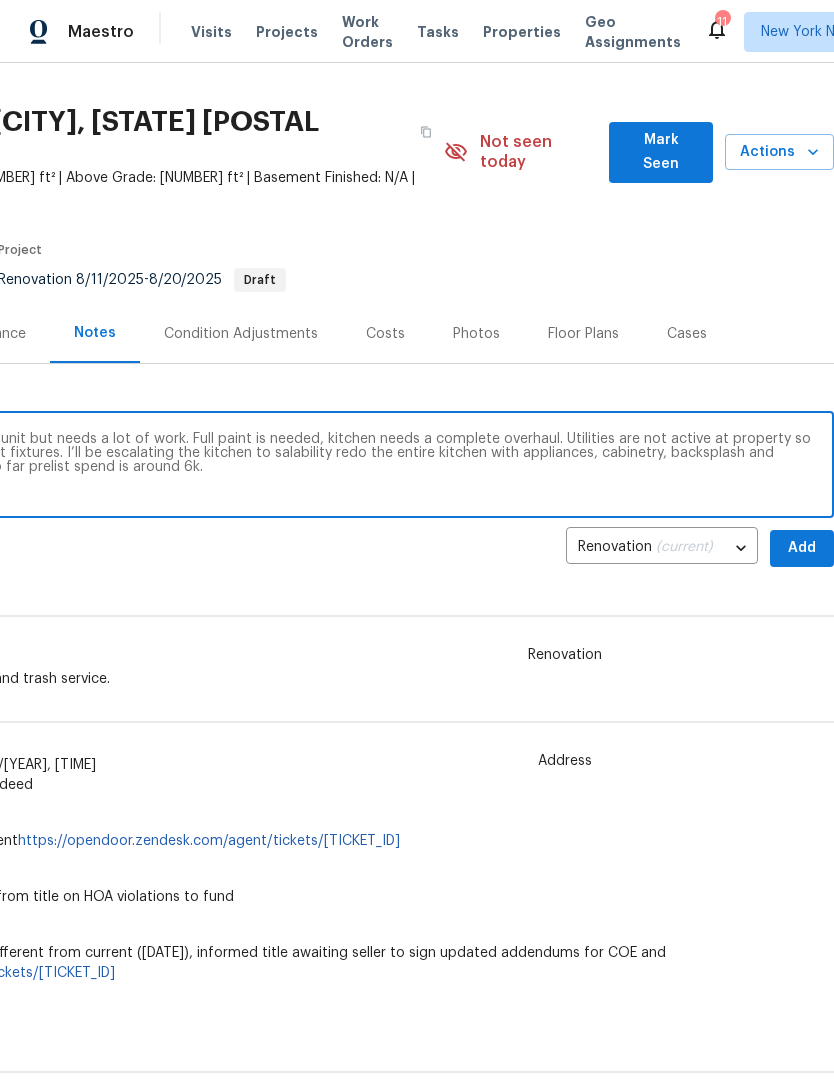 type on "D0W completed. Home is a relatively small unit but needs a lot of work. Full paint is needed, kitchen needs a complete overhaul. Utilities are not active at property so it is difficult to test the appliances and light fixtures. I’ll be escalating the kitchen to salability redo the entire kitchen with appliances, cabinetry, backsplash and countertops. Guidance is about 12k and so far prelist spend is around 6k." 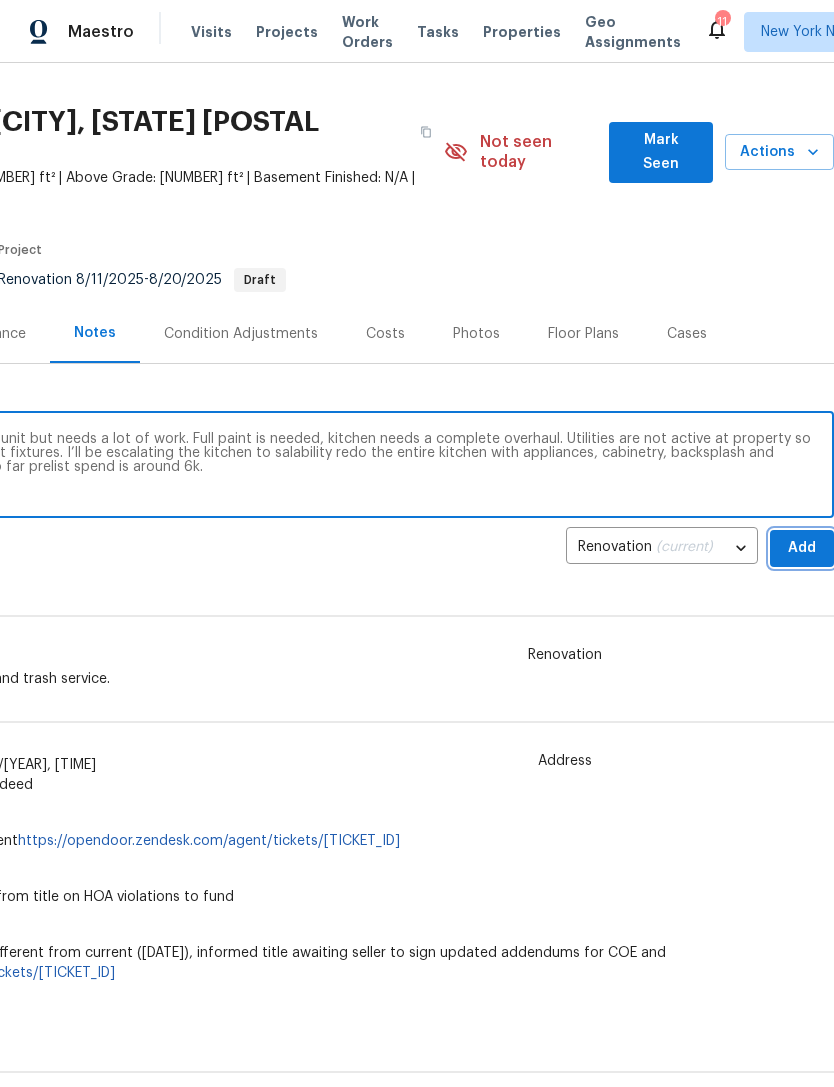 click on "Add" at bounding box center (802, 548) 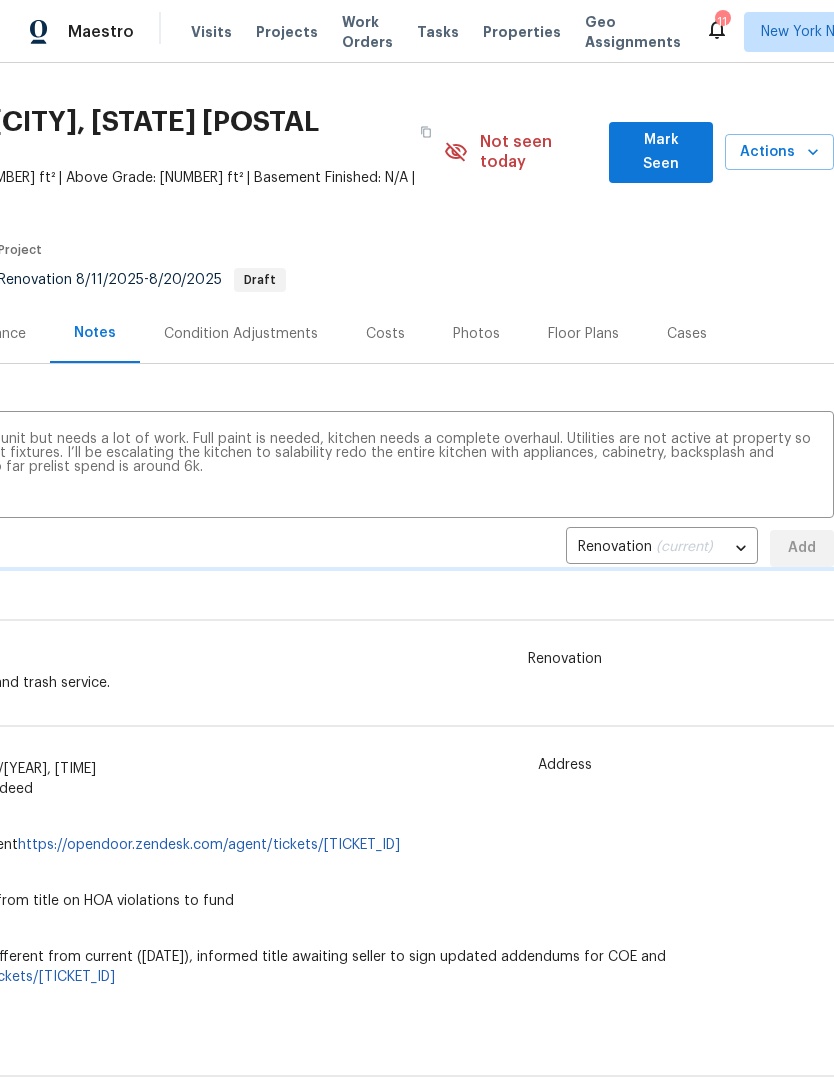 type 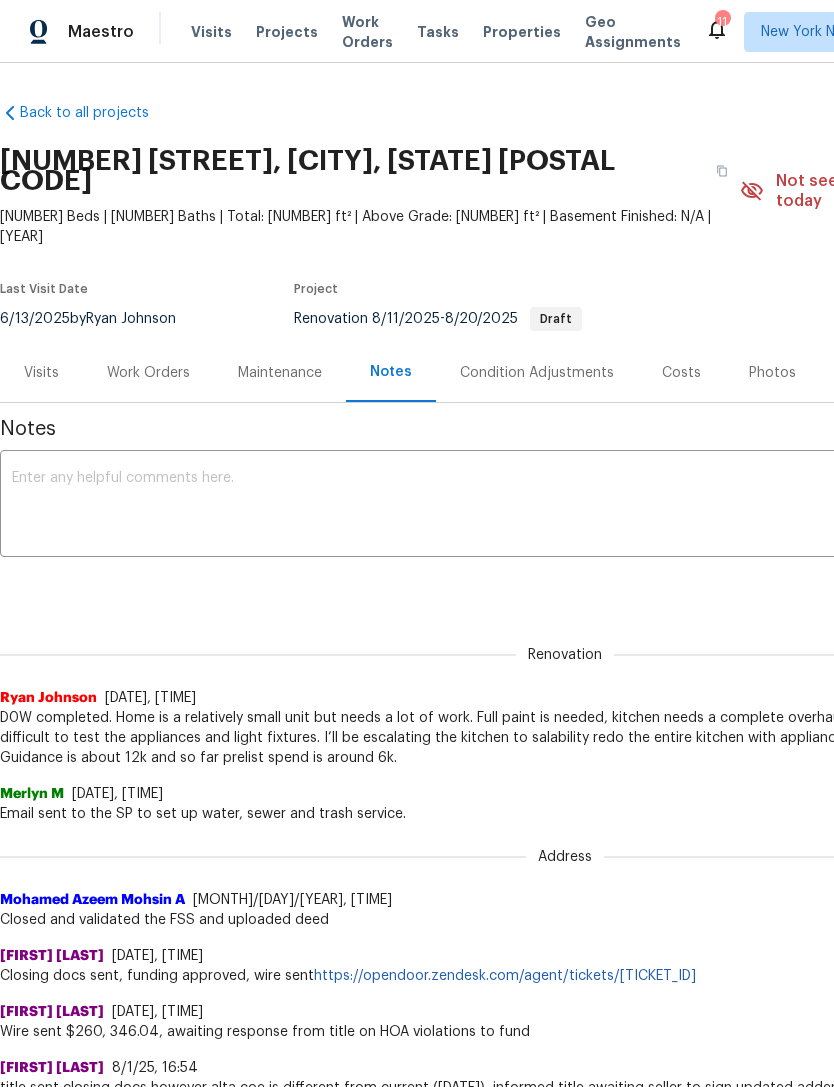 scroll, scrollTop: 0, scrollLeft: 0, axis: both 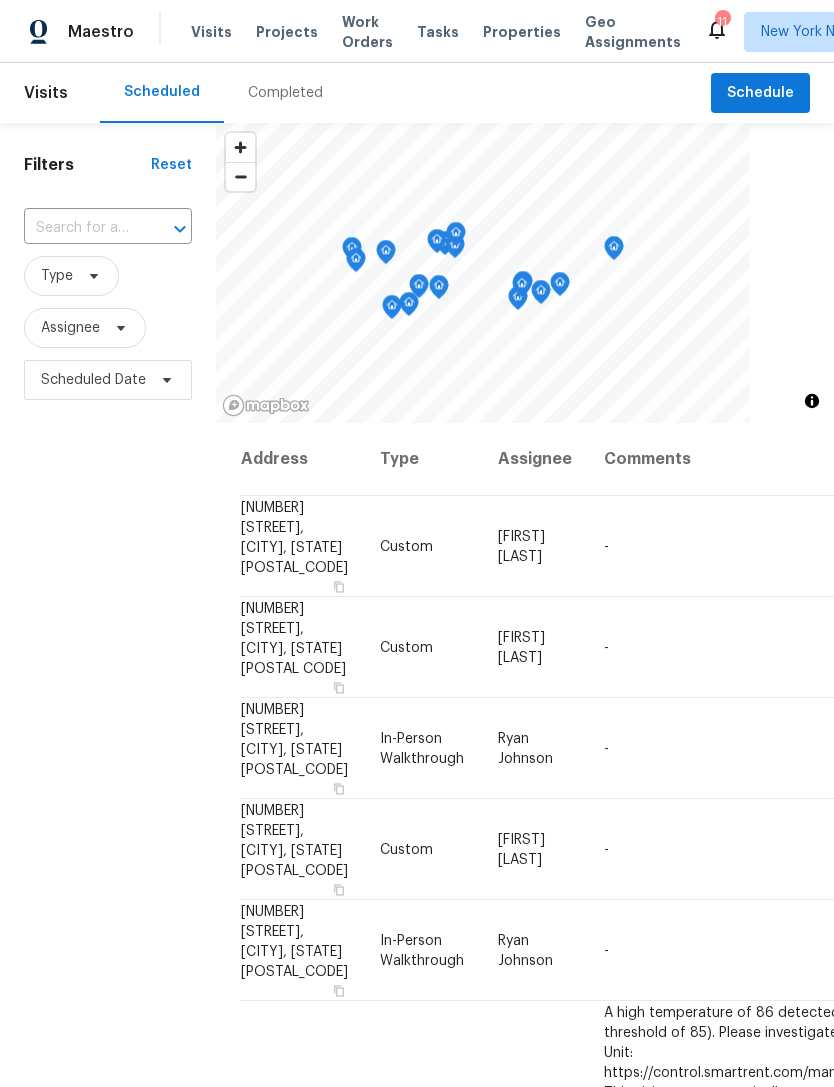 click on "Properties" at bounding box center [522, 32] 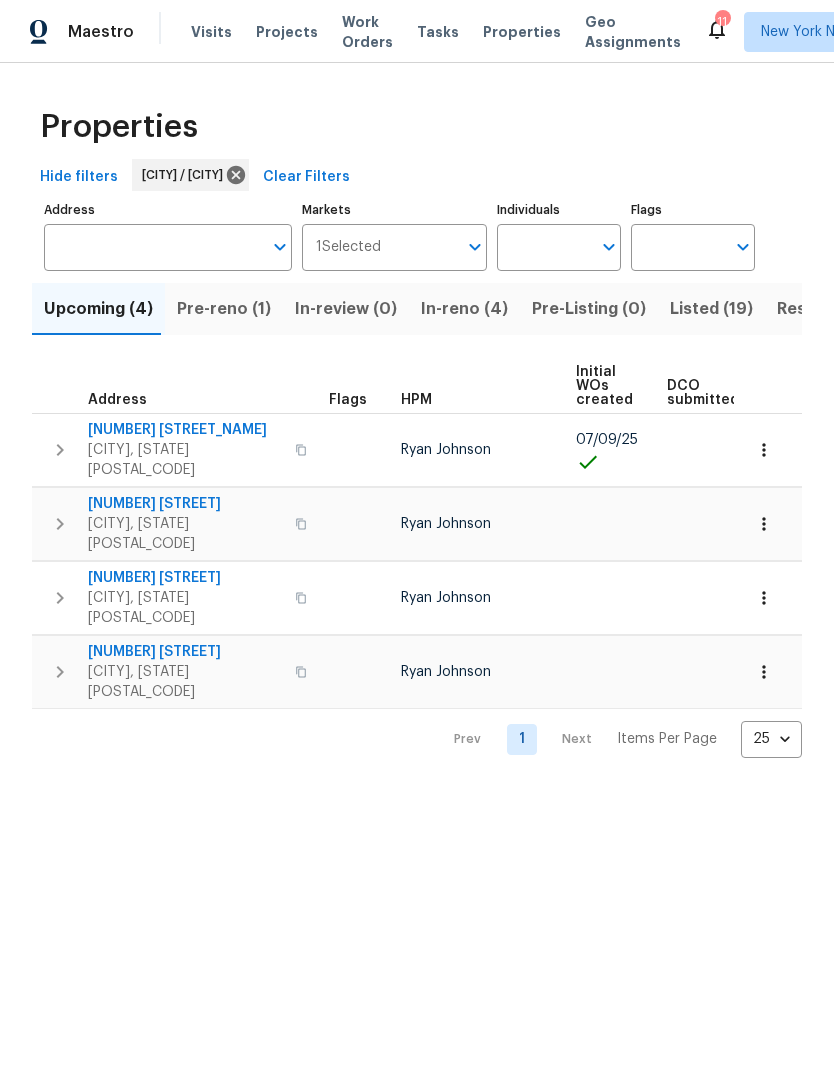 click on "In-reno (4)" at bounding box center [464, 309] 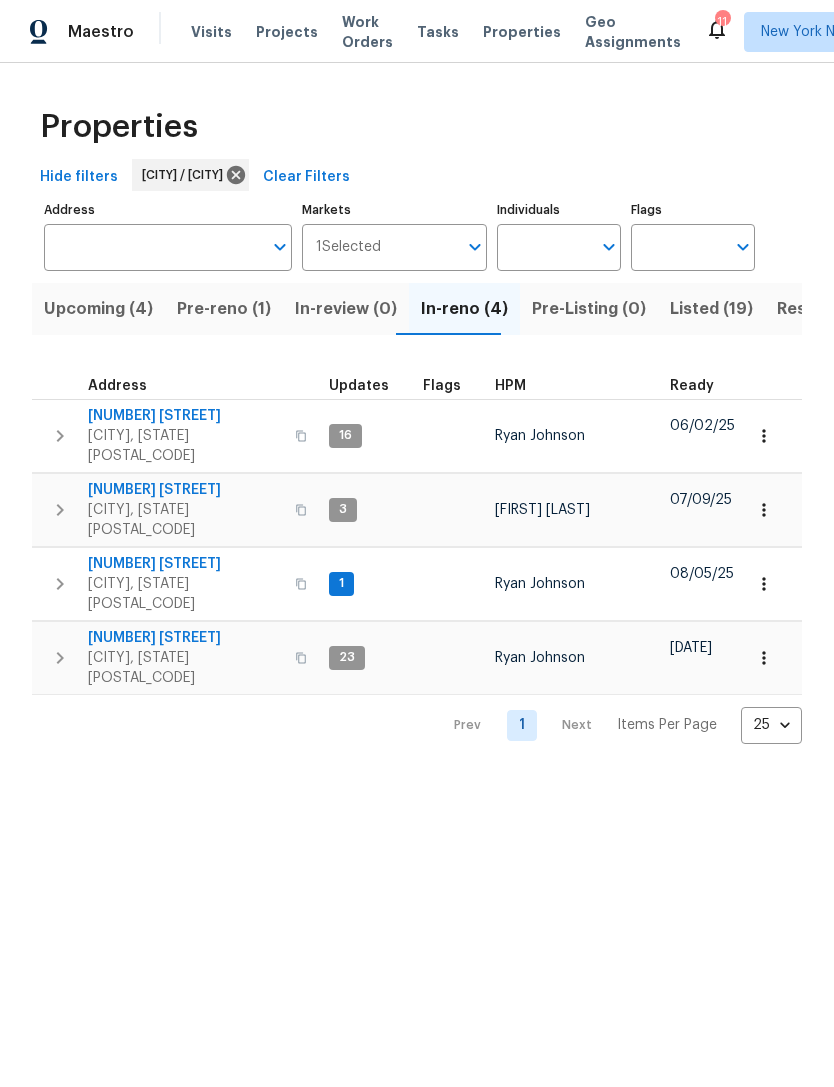 click on "[NUMBER] [STREET]" at bounding box center (185, 564) 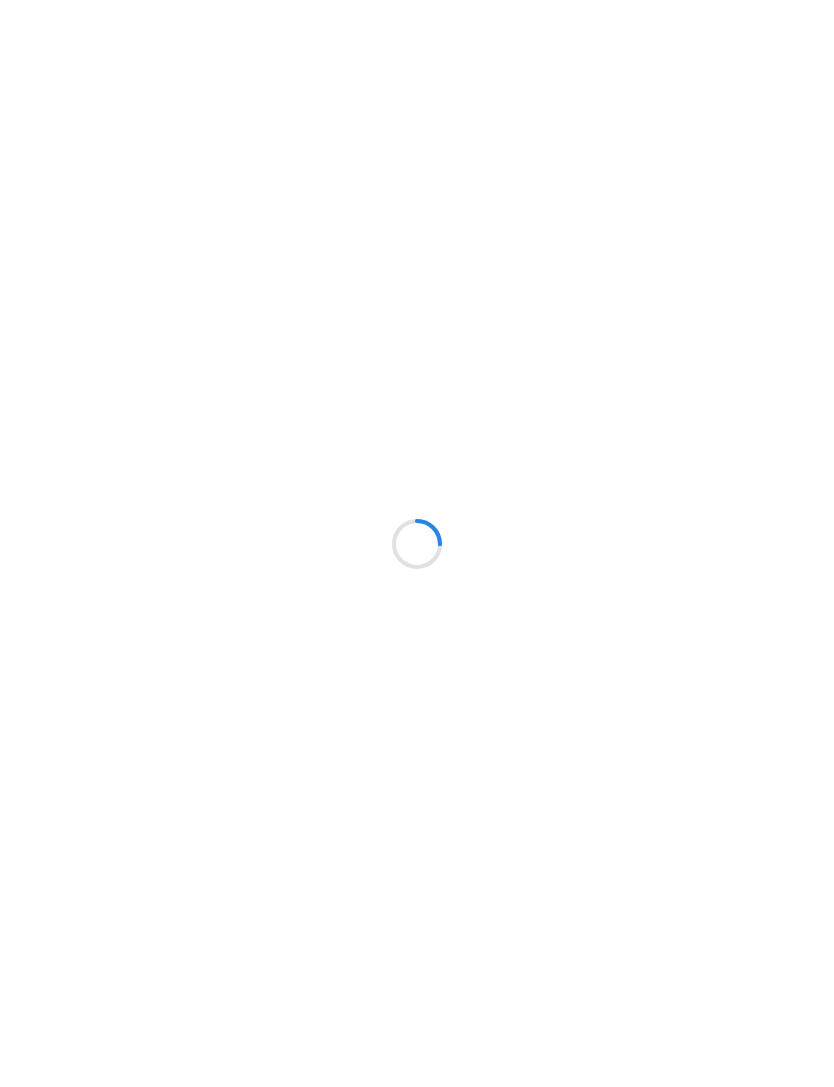 scroll, scrollTop: 0, scrollLeft: 0, axis: both 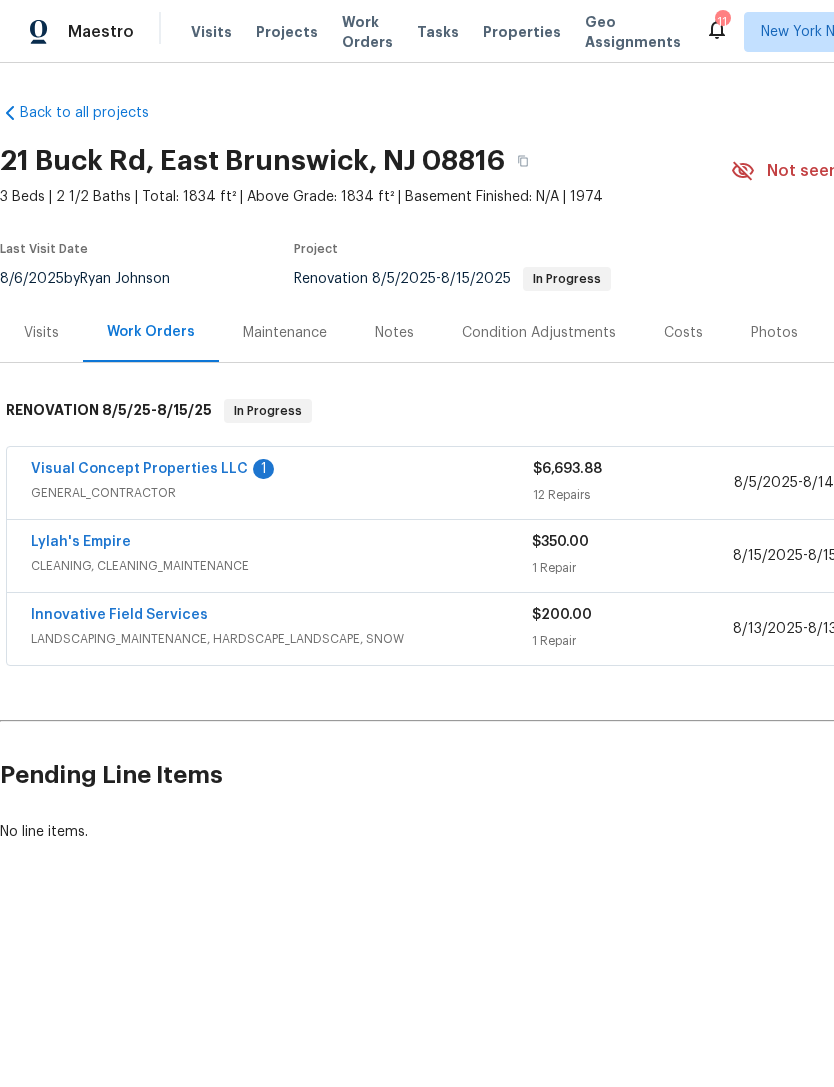 click on "Notes" at bounding box center [394, 332] 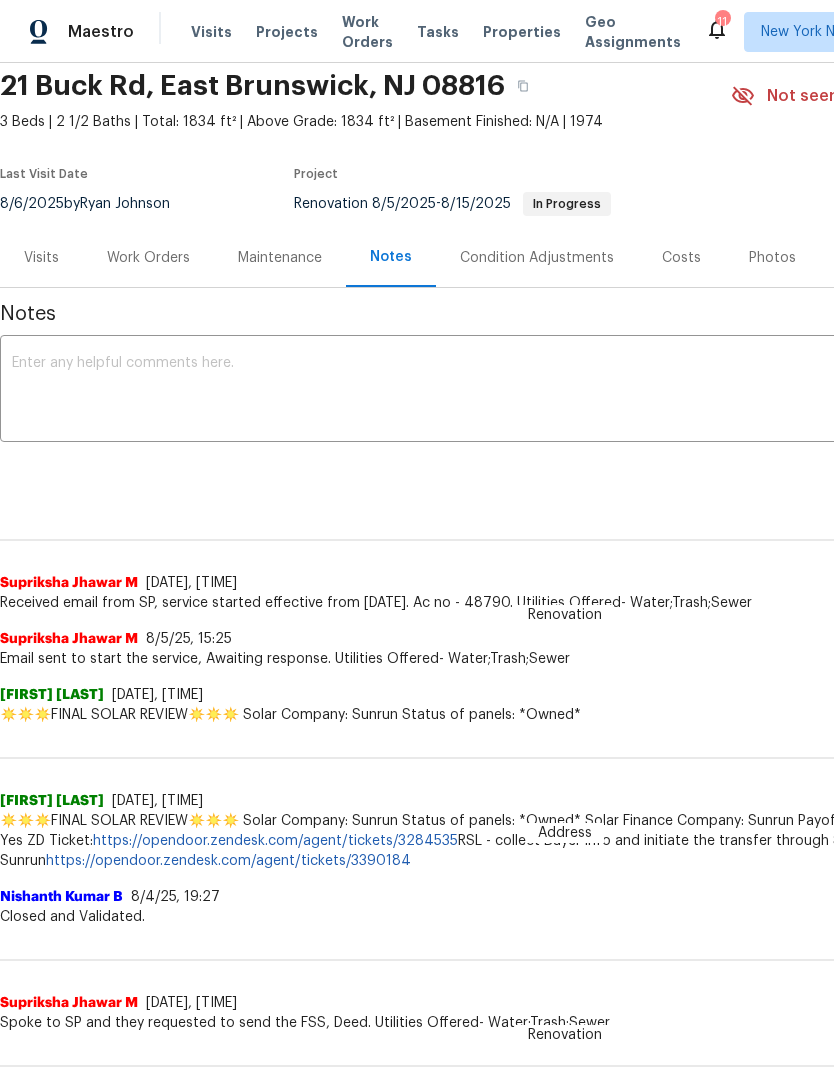 scroll, scrollTop: 64, scrollLeft: 0, axis: vertical 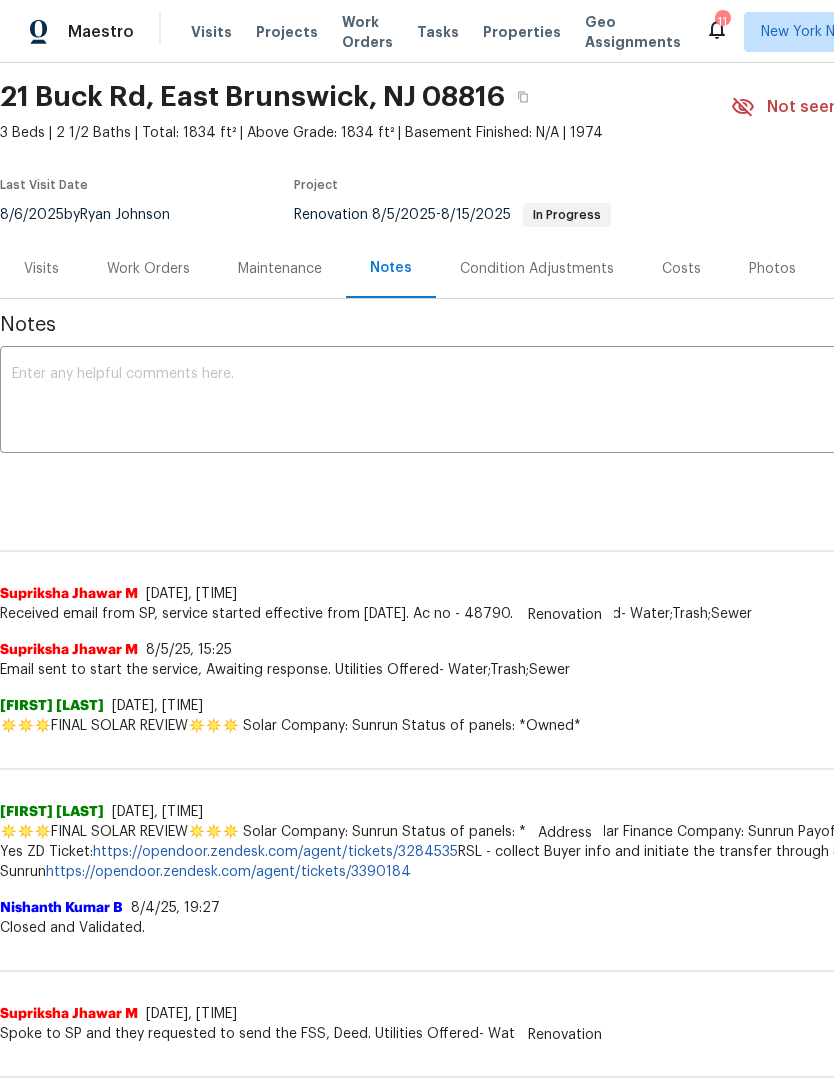 click on "Condition Adjustments" at bounding box center [537, 269] 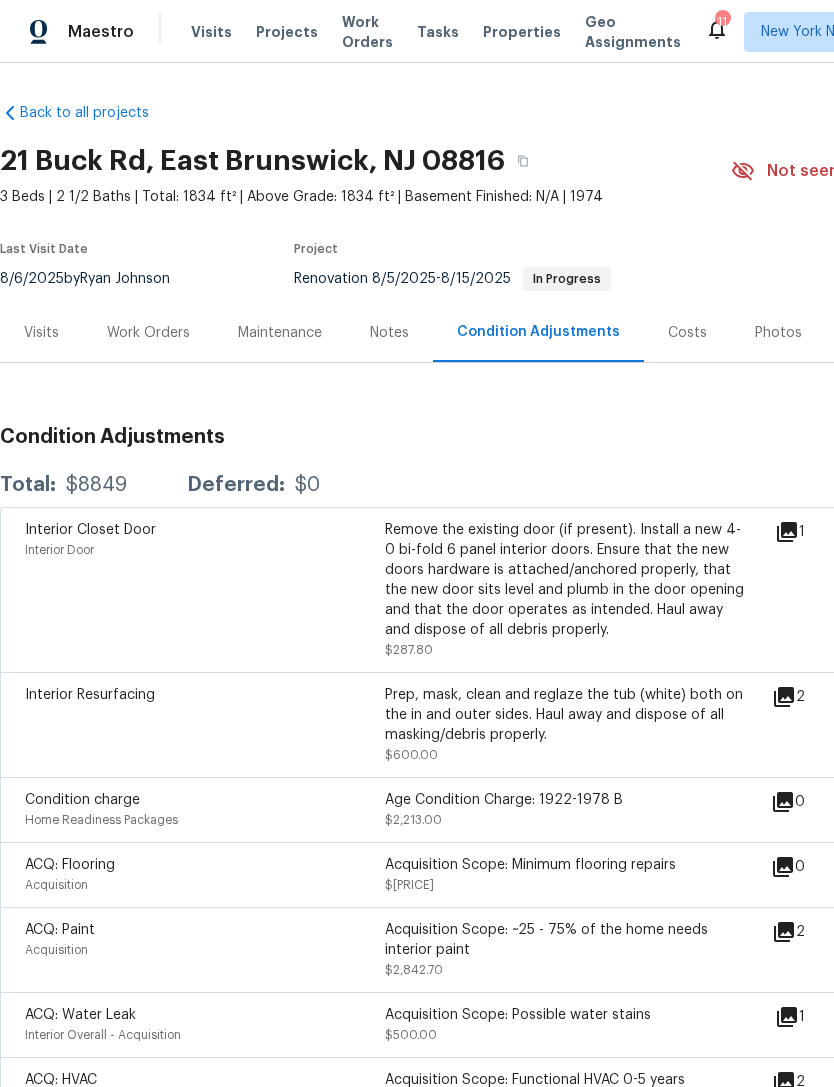 click on "Costs" at bounding box center (687, 333) 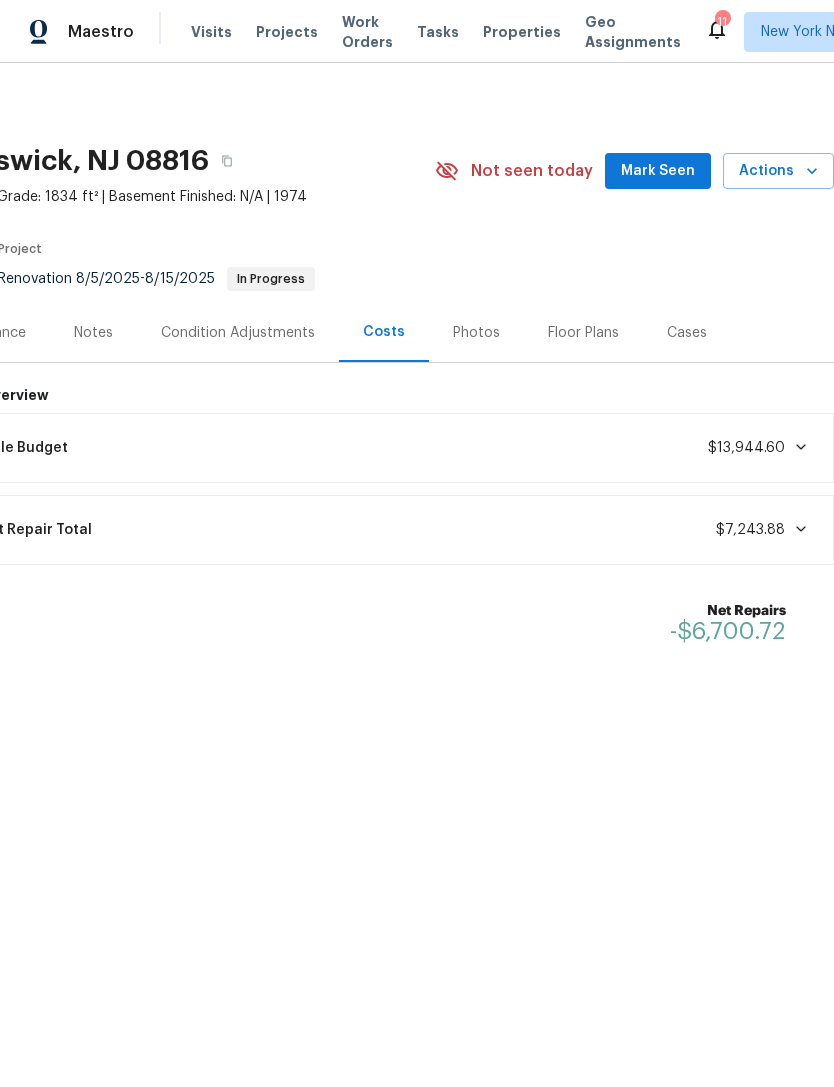 scroll, scrollTop: 0, scrollLeft: 296, axis: horizontal 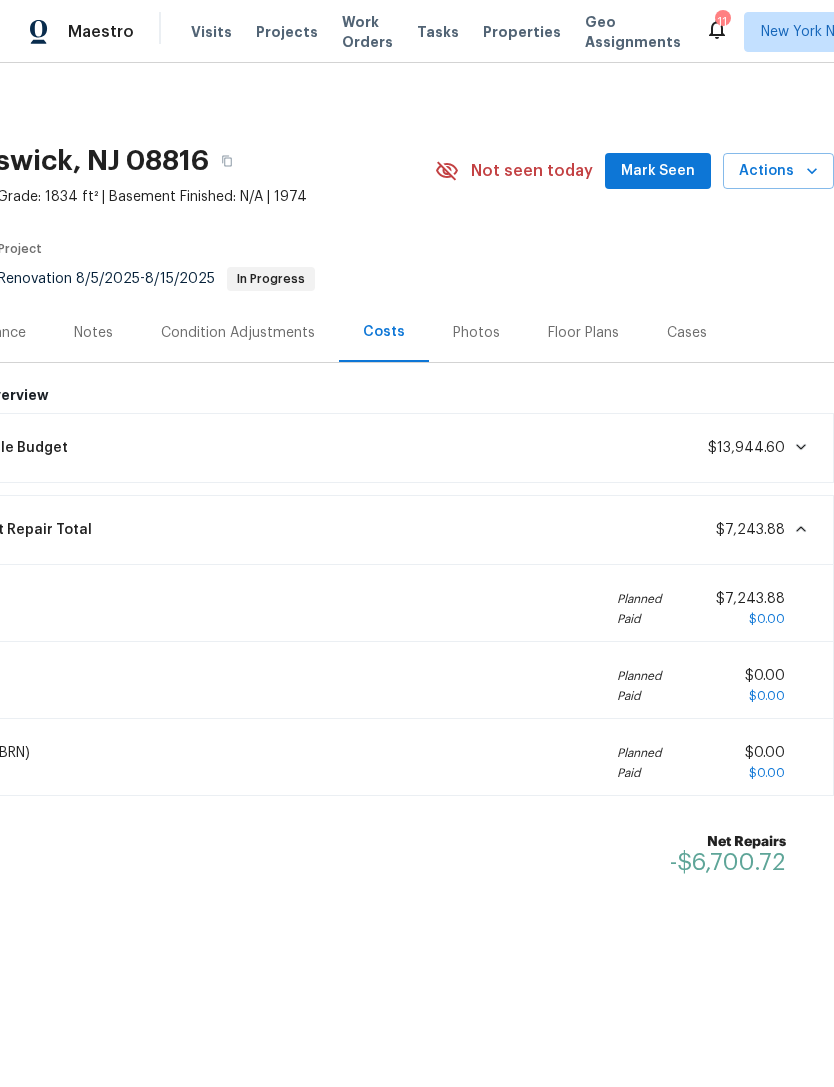 click on "Current Repair Total $7,243.88" at bounding box center (379, 530) 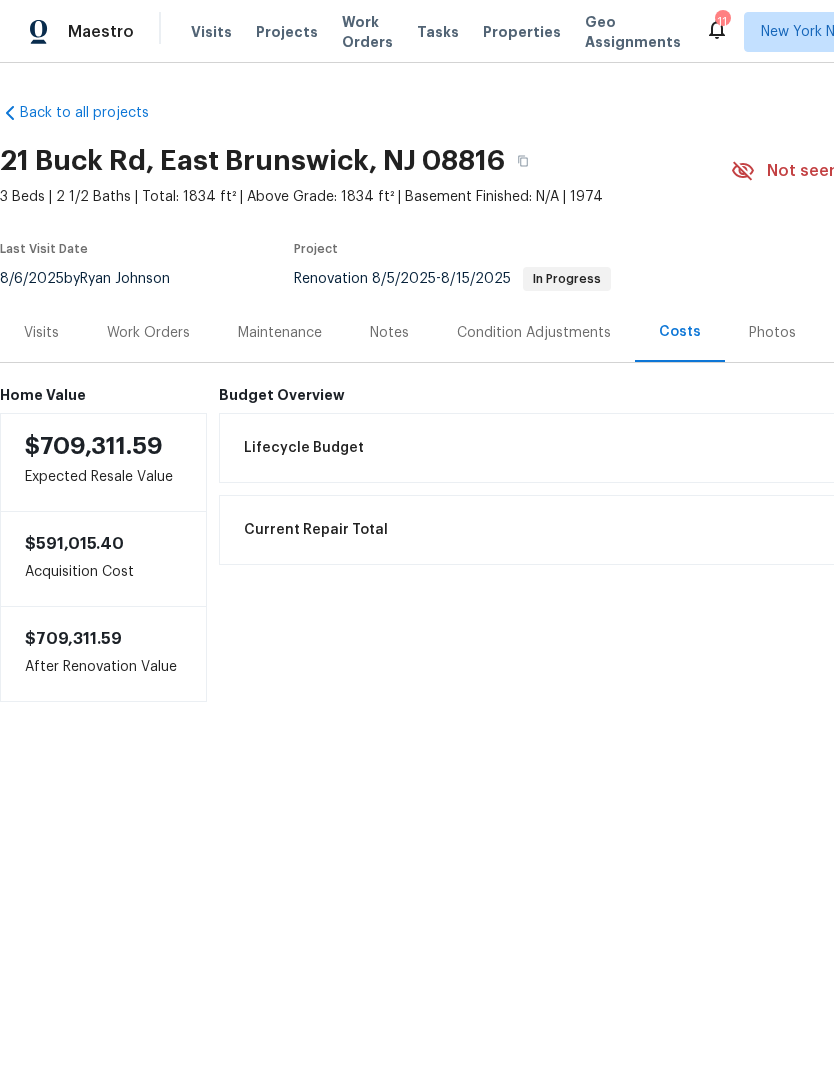 scroll, scrollTop: 0, scrollLeft: 0, axis: both 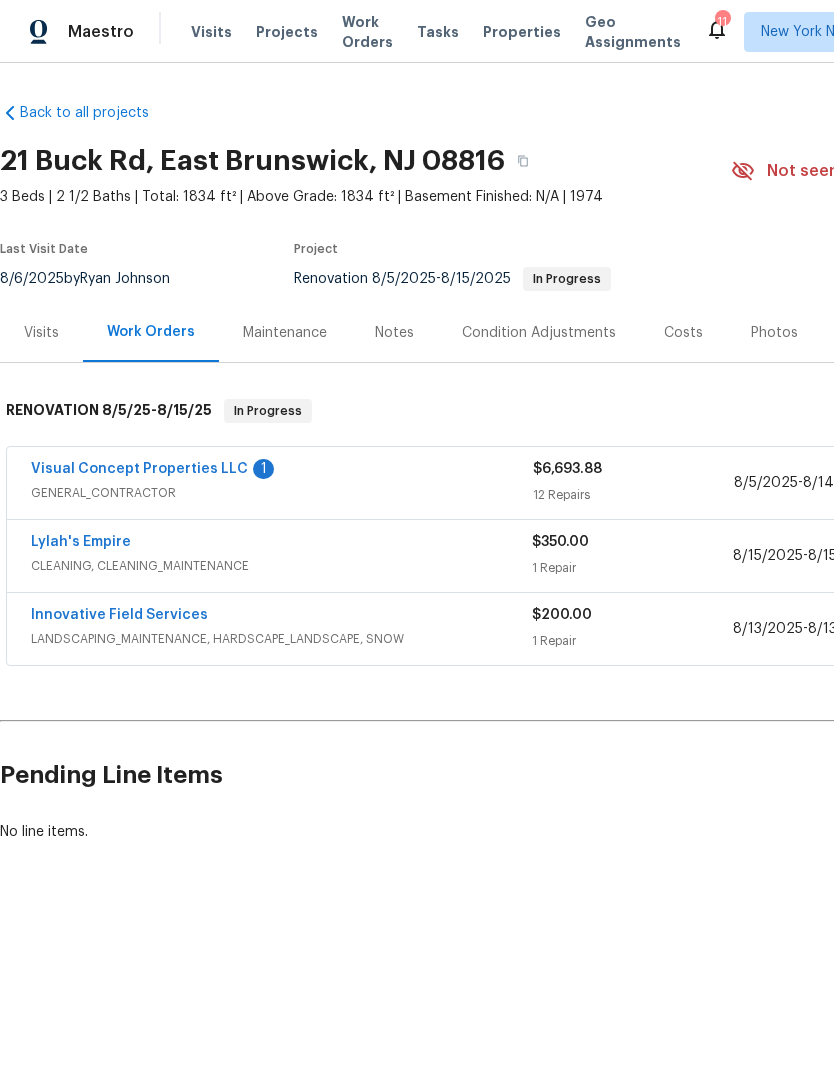 click on "Notes" at bounding box center [394, 333] 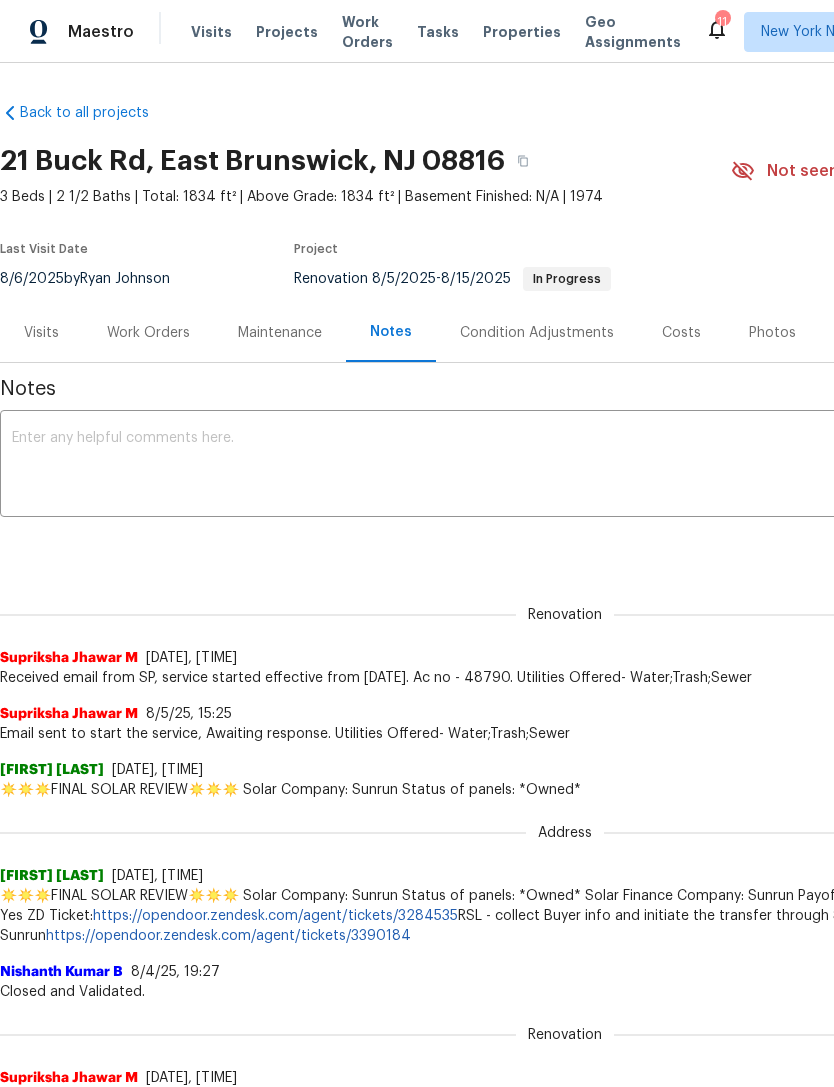 click at bounding box center (565, 466) 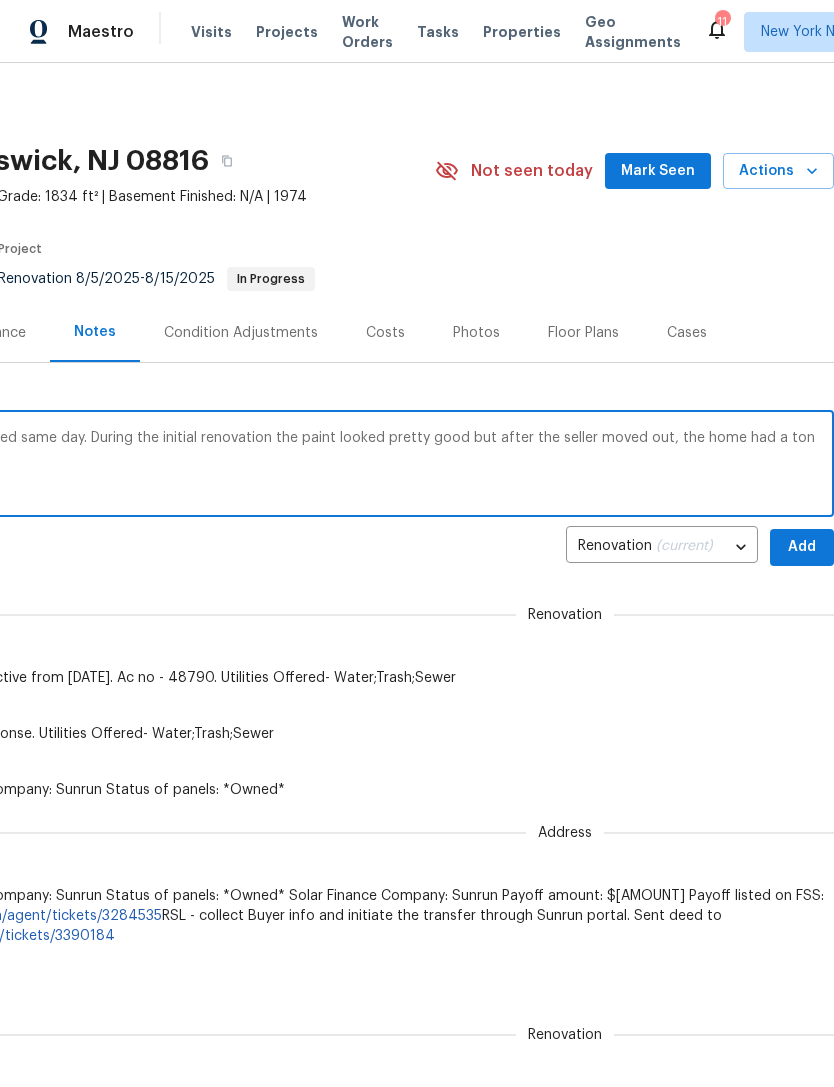 scroll, scrollTop: 0, scrollLeft: 0, axis: both 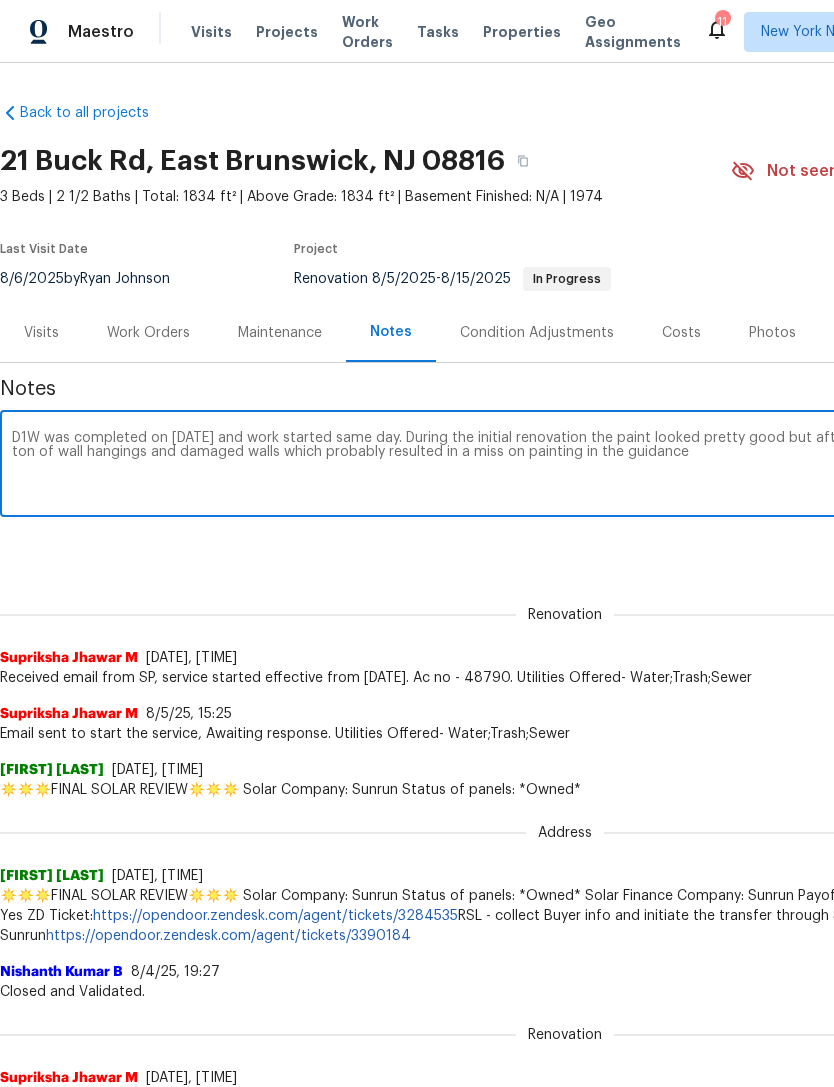 click on "D1W was completed on [DATE] and work started same day. During the initial renovation the paint looked pretty good but after the seller moved out, the home had a ton of wall hangings and damaged walls which probably resulted in a miss on painting in the guidance" at bounding box center [565, 466] 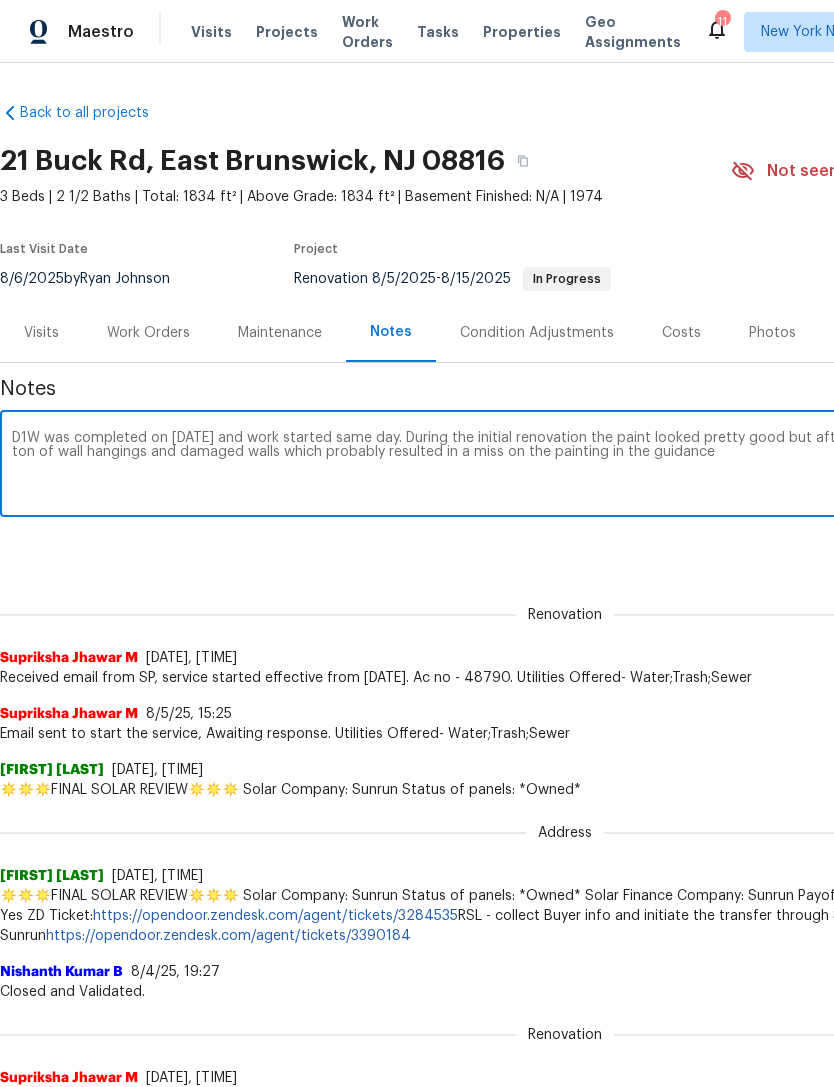 click on "D1W was completed on [DATE] and work started same day. During the initial renovation the paint looked pretty good but after the seller moved out, the home had a ton of wall hangings and damaged walls which probably resulted in a miss on the painting in the guidance" at bounding box center [565, 466] 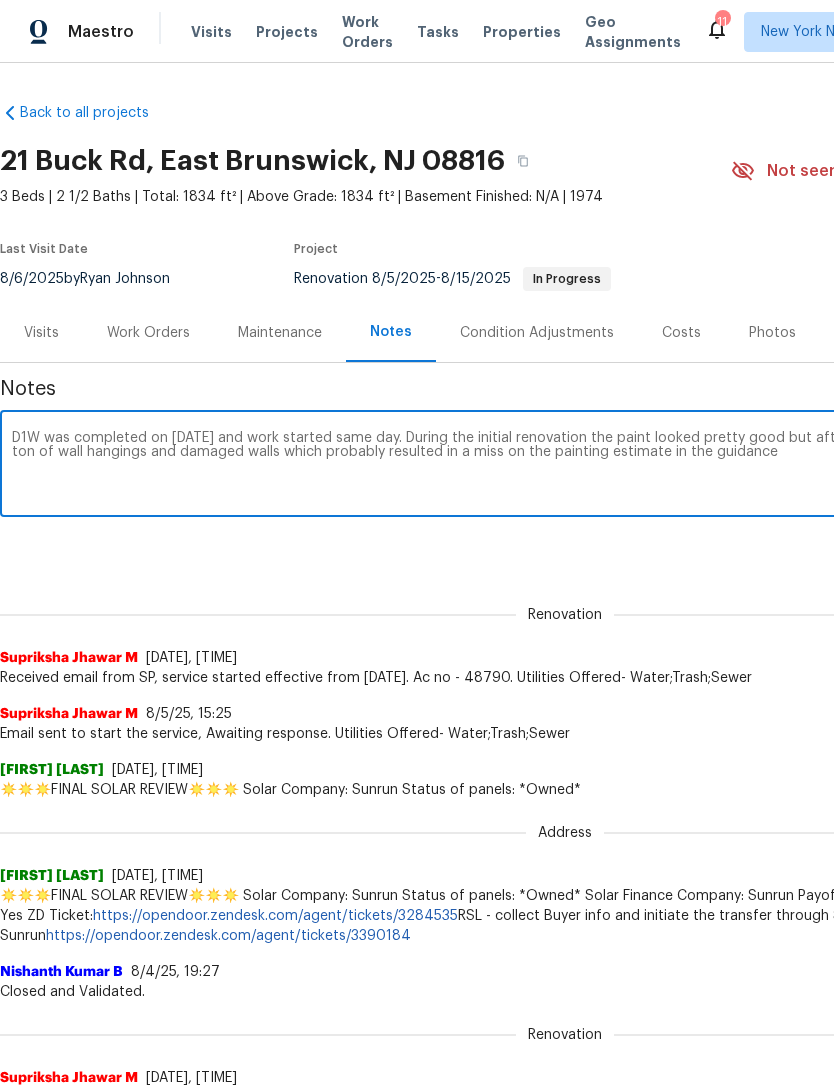 click on "D1W was completed on [DATE] and work started same day. During the initial renovation the paint looked pretty good but after the seller moved out, the home had a ton of wall hangings and damaged walls which probably resulted in a miss on the painting estimate in the guidance" at bounding box center (565, 466) 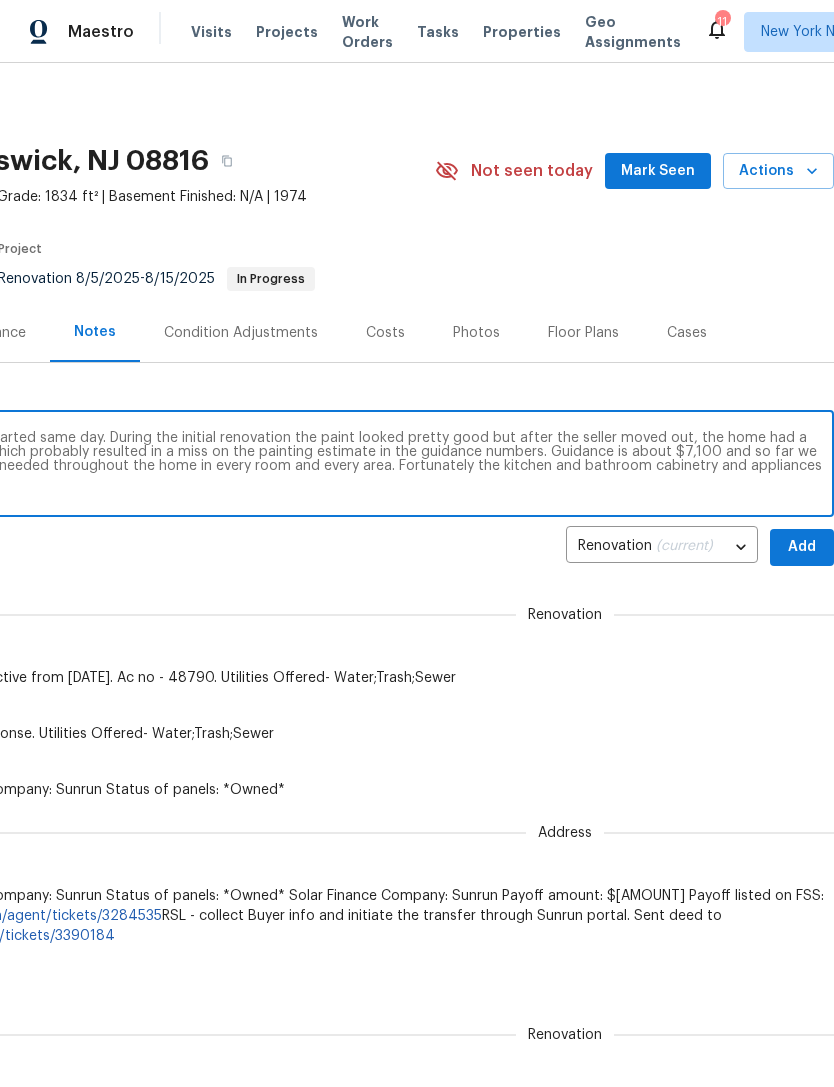 scroll, scrollTop: 0, scrollLeft: 0, axis: both 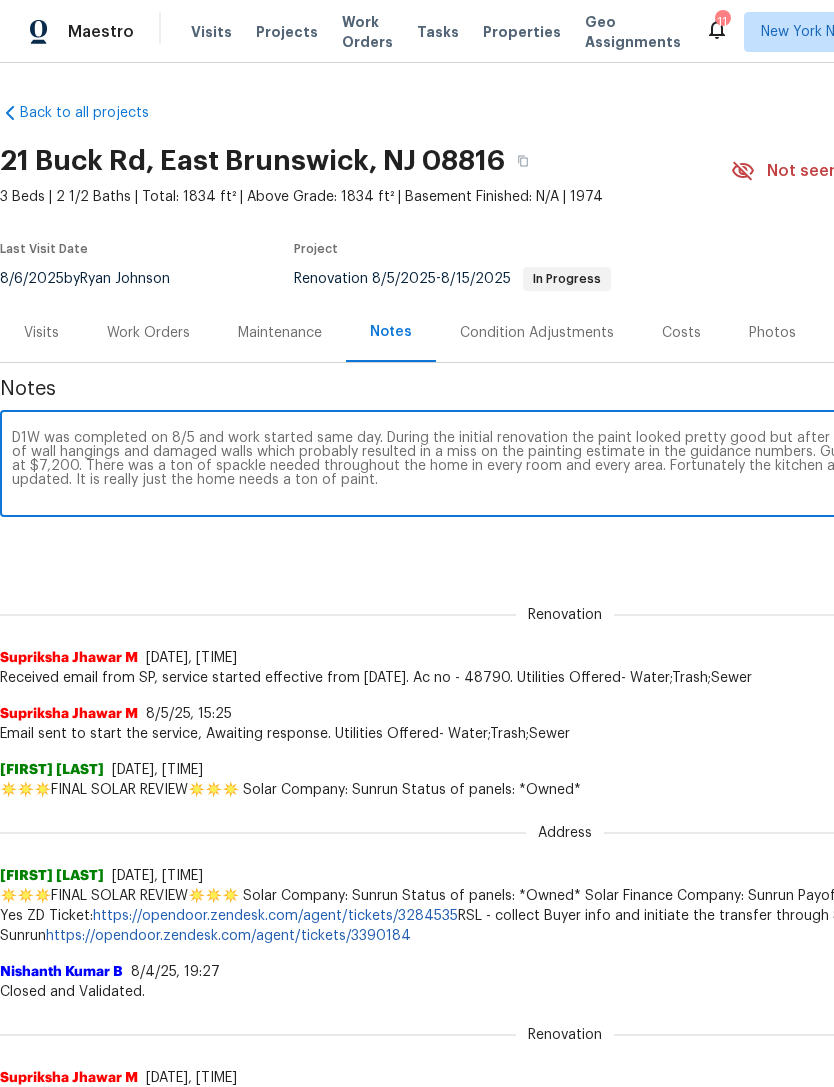 click on "D1W was completed on 8/5 and work started same day. During the initial renovation the paint looked pretty good but after the seller moved out, the home had a ton of wall hangings and damaged walls which probably resulted in a miss on the painting estimate in the guidance numbers. Guidance is about $7,100 and so far we are at $7,200. There was a ton of spackle needed throughout the home in every room and every area. Fortunately the kitchen and bathroom cabinetry and appliances are updated. It is really just the home needs a ton of paint." at bounding box center [565, 466] 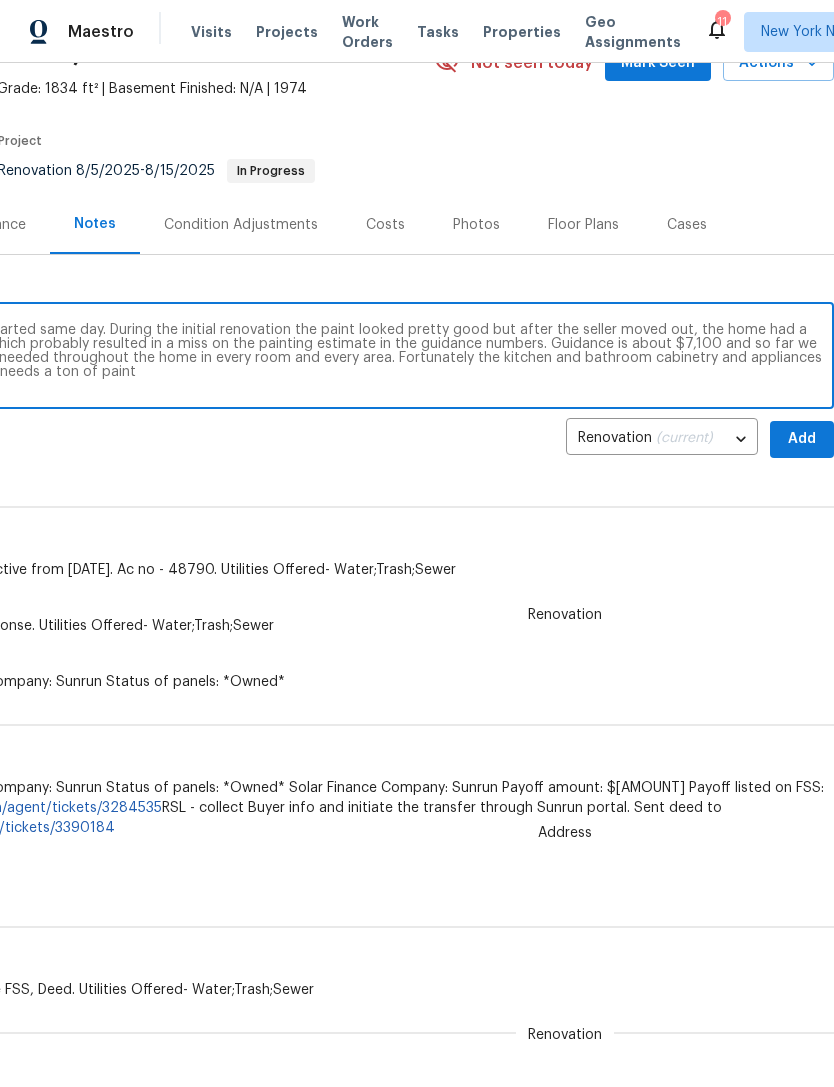 scroll, scrollTop: 108, scrollLeft: 296, axis: both 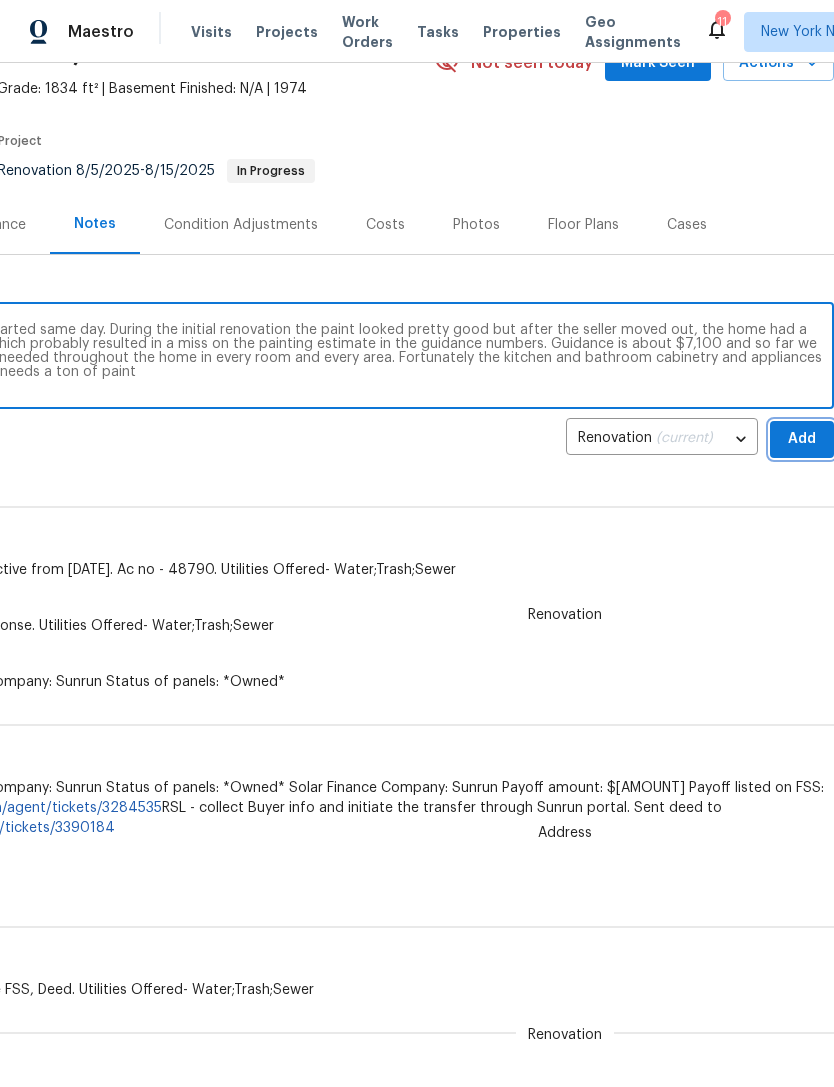 click on "Add" at bounding box center (802, 439) 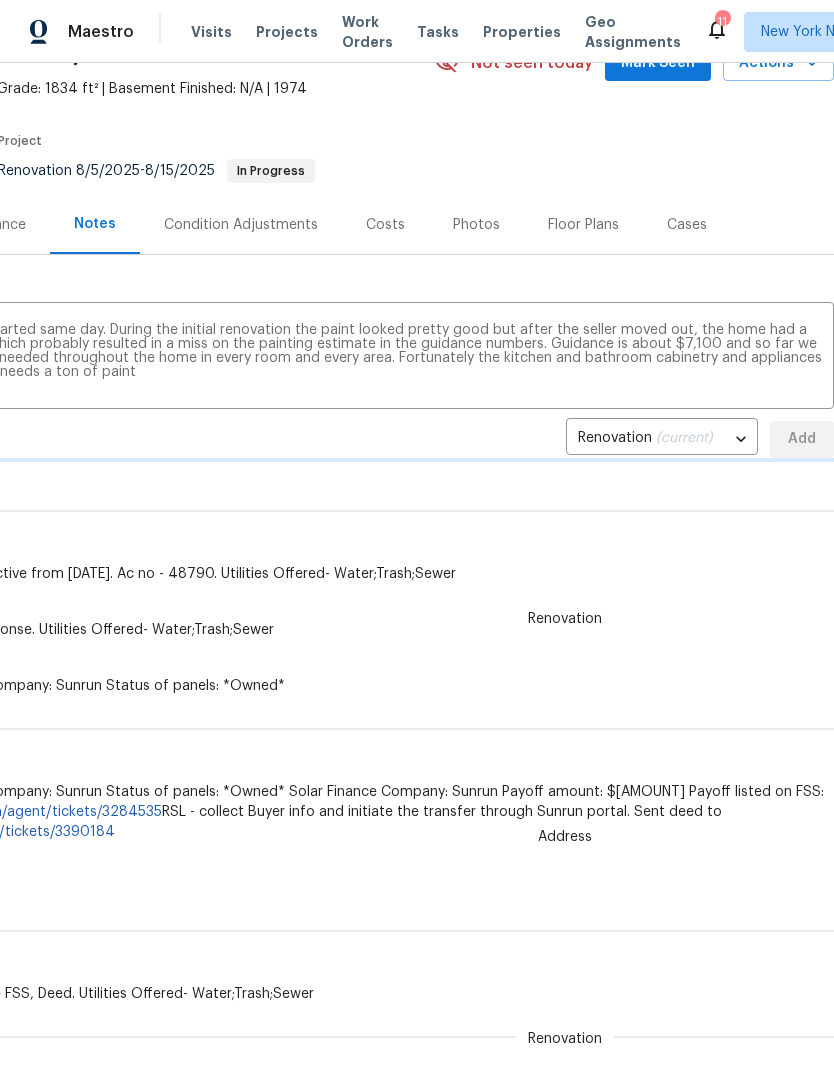 type 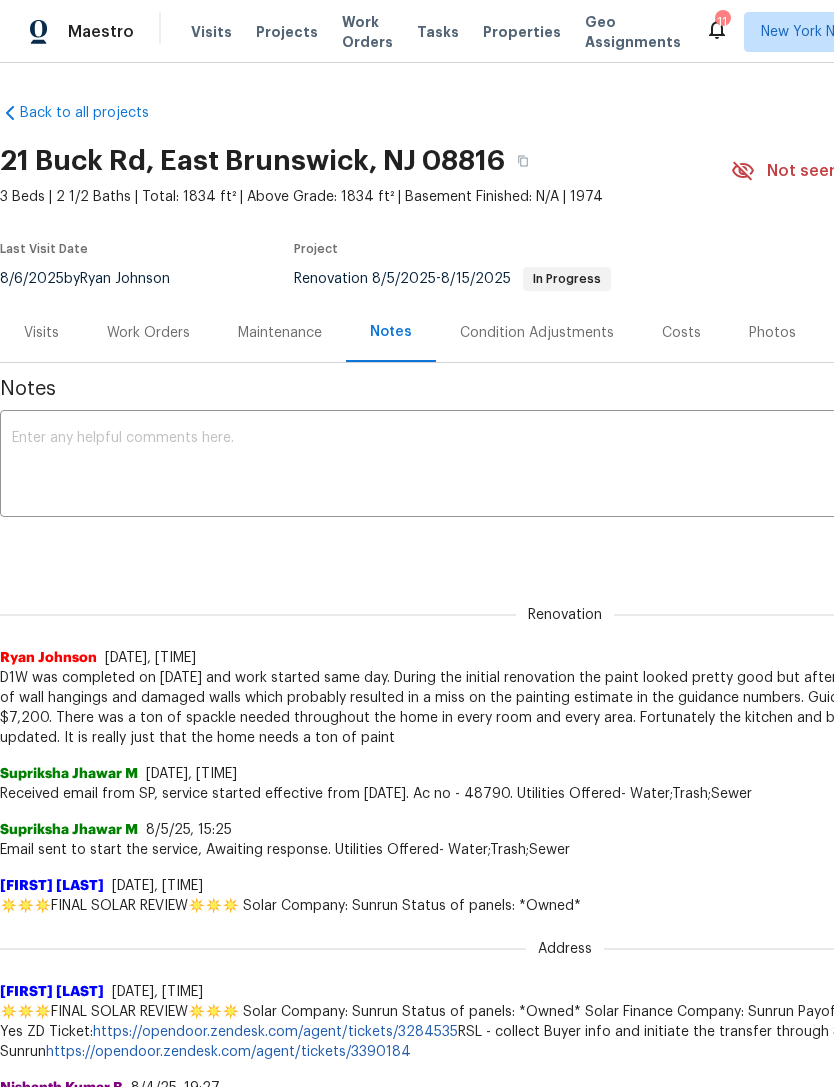 scroll, scrollTop: 0, scrollLeft: 0, axis: both 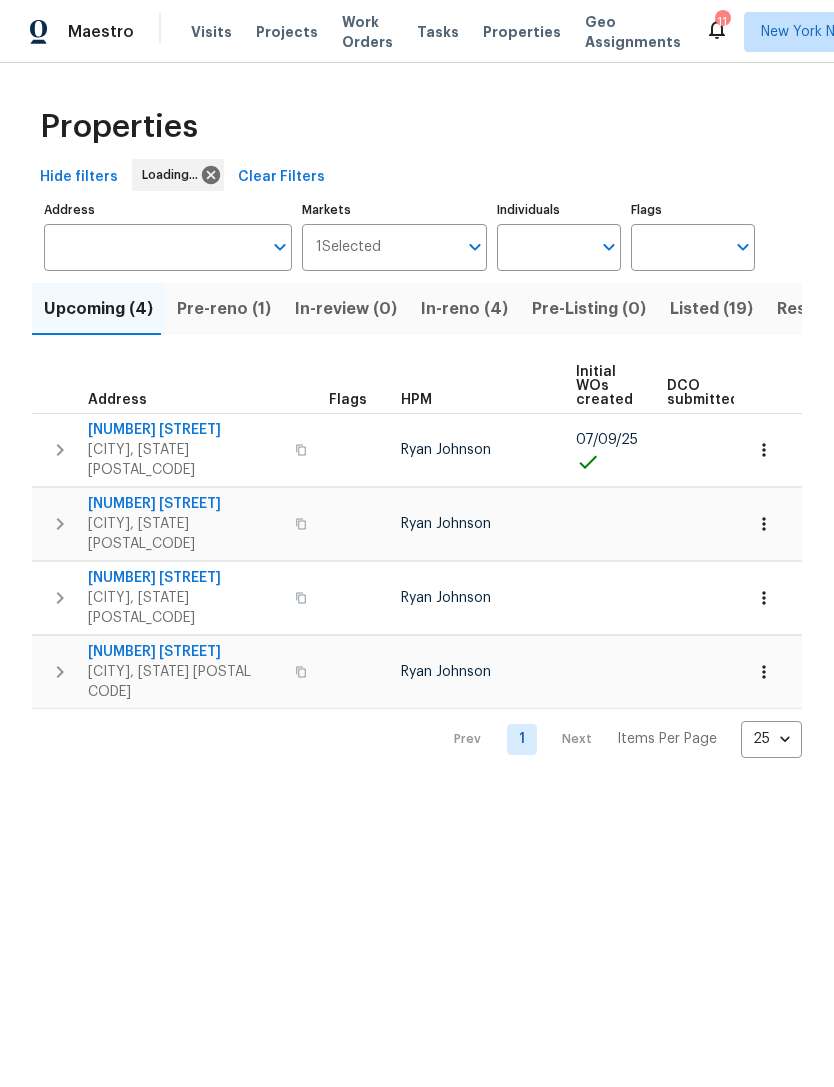 click 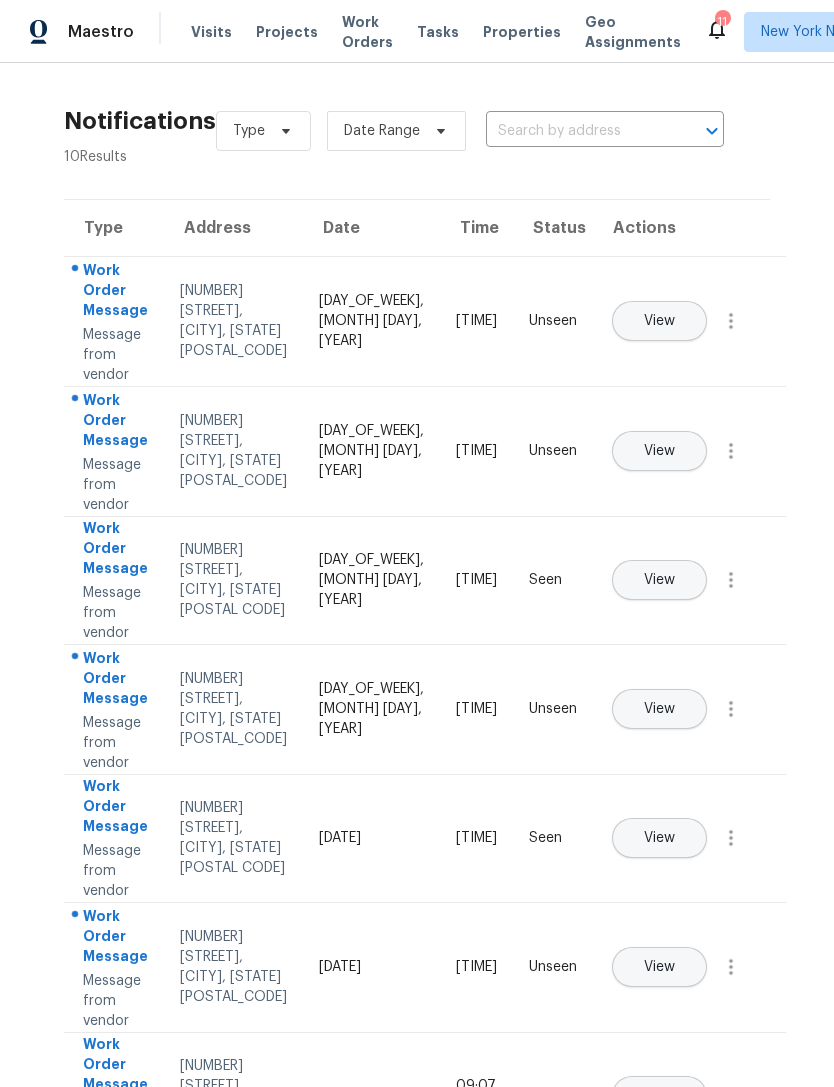 click on "View" at bounding box center (659, 967) 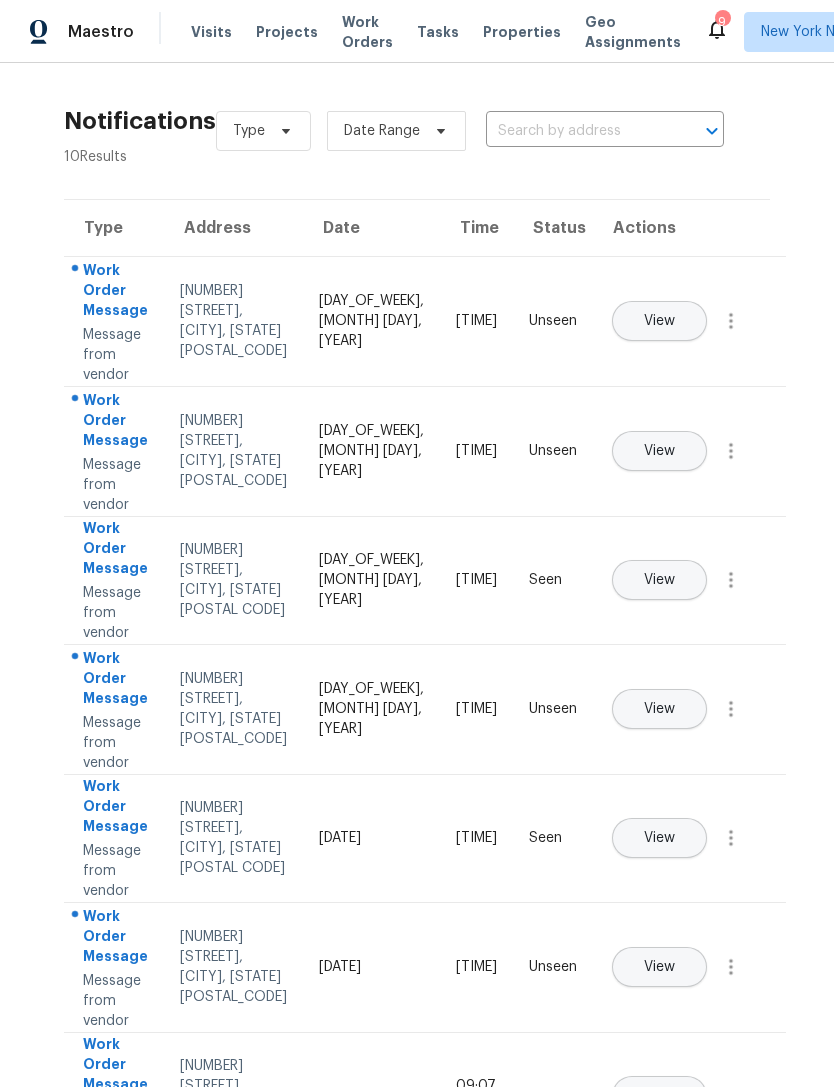 click on "Properties" at bounding box center [522, 32] 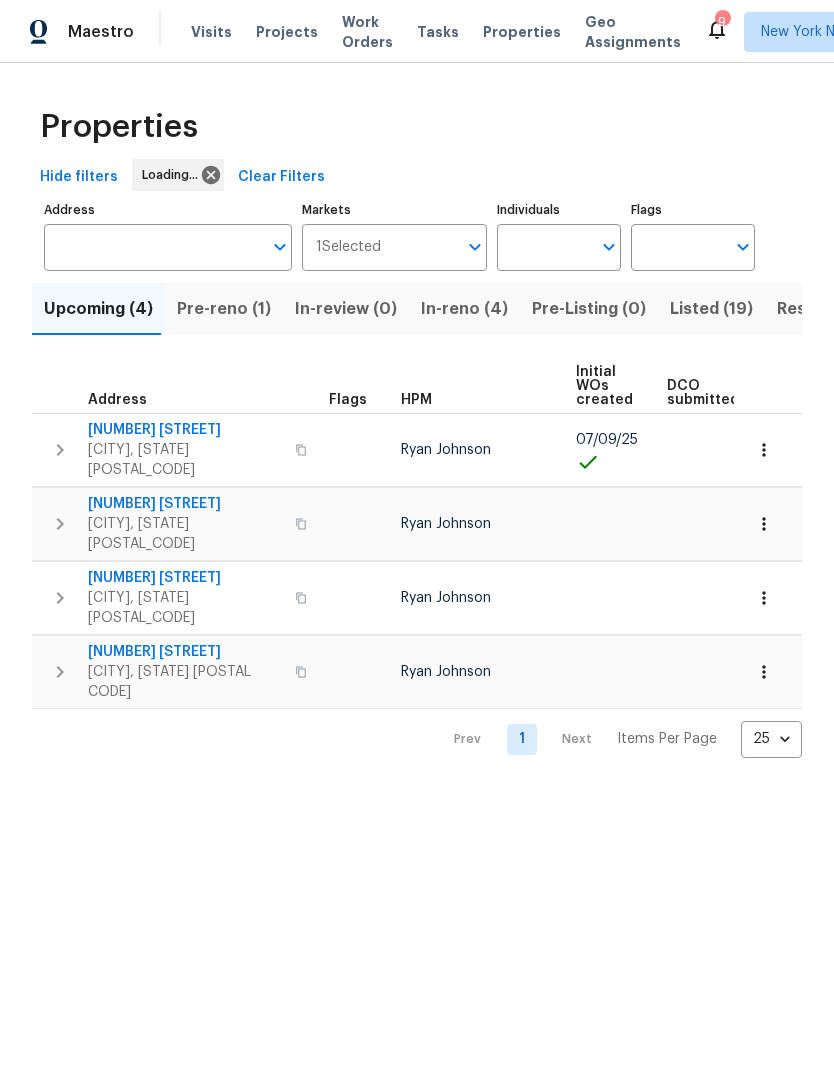 click on "In-reno (4)" at bounding box center (464, 309) 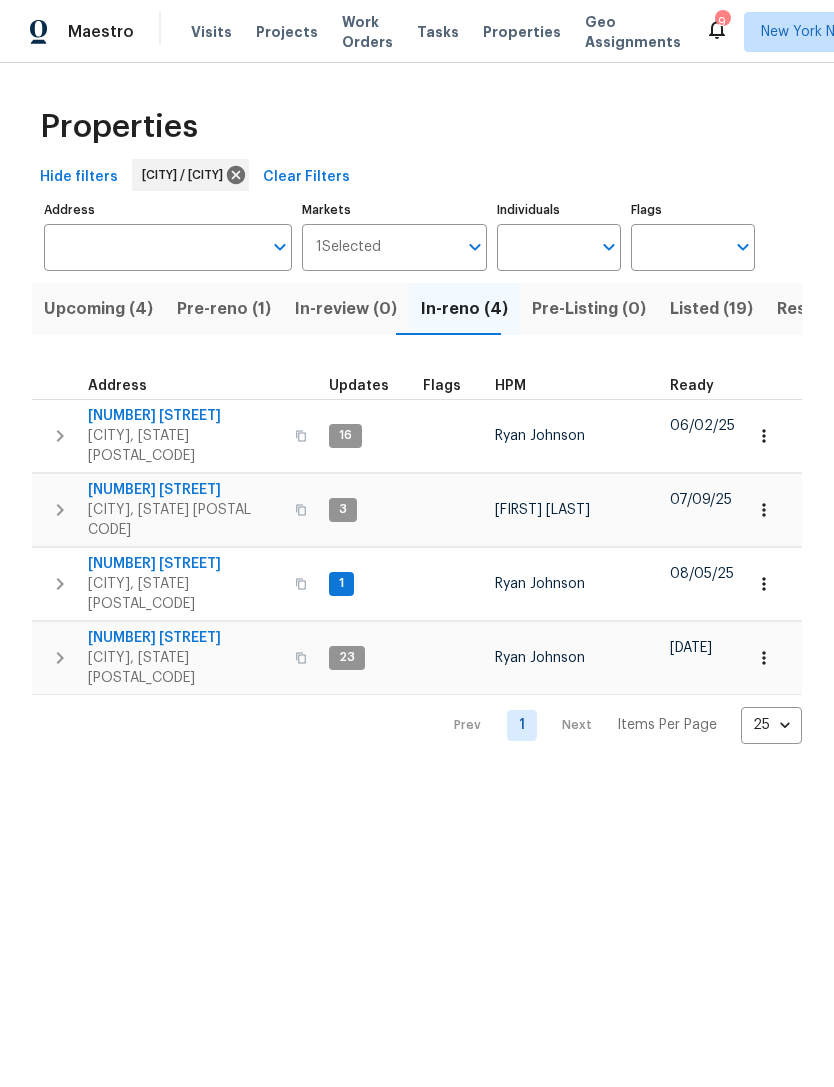scroll, scrollTop: 0, scrollLeft: 0, axis: both 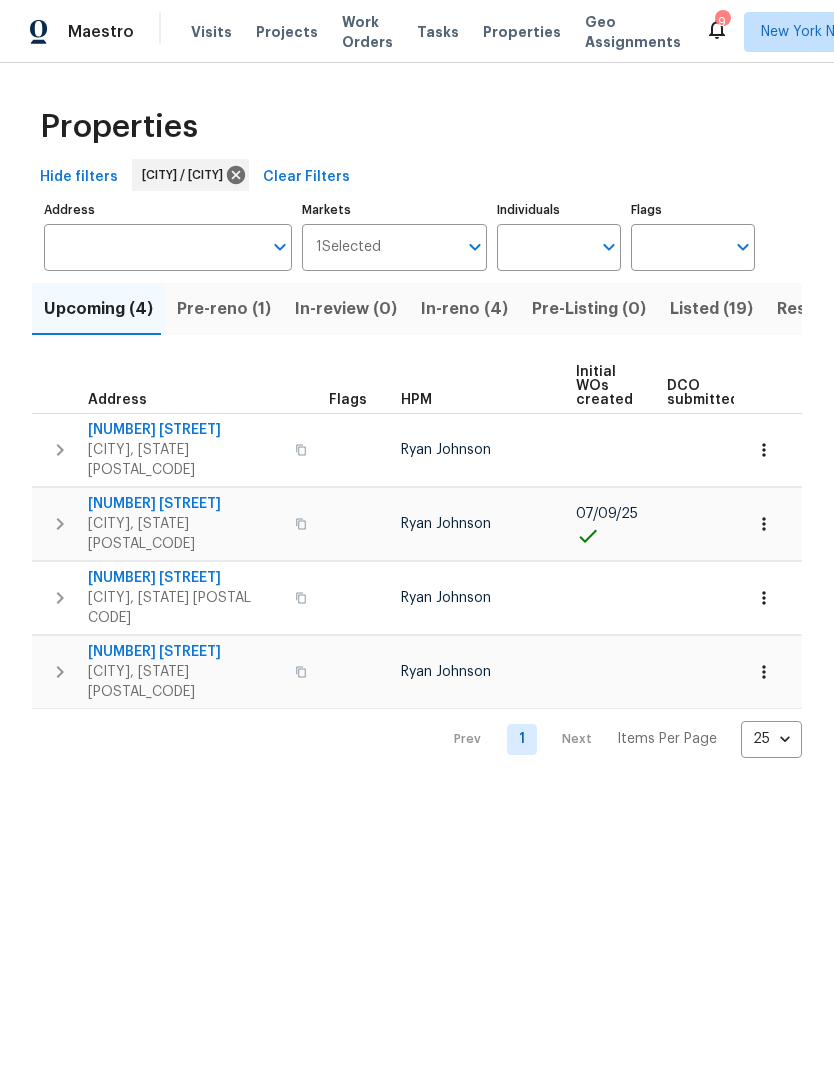 click on "Pre-reno (1)" at bounding box center [224, 309] 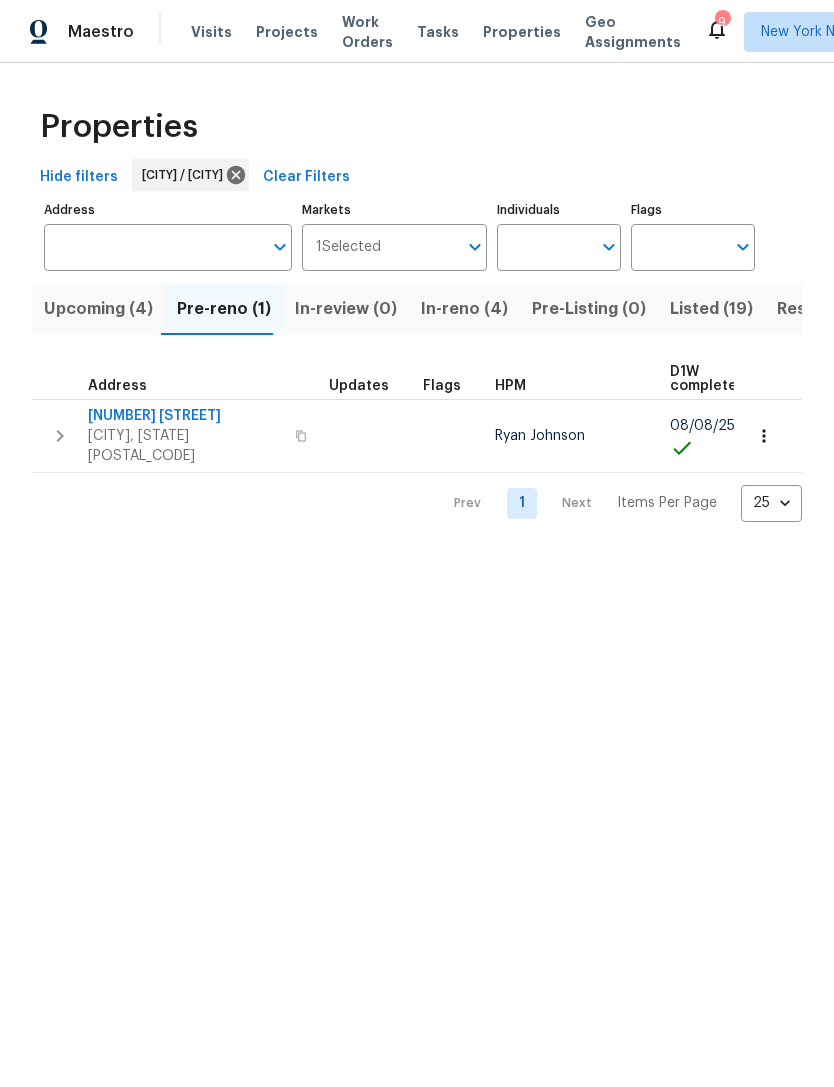 scroll, scrollTop: 0, scrollLeft: 0, axis: both 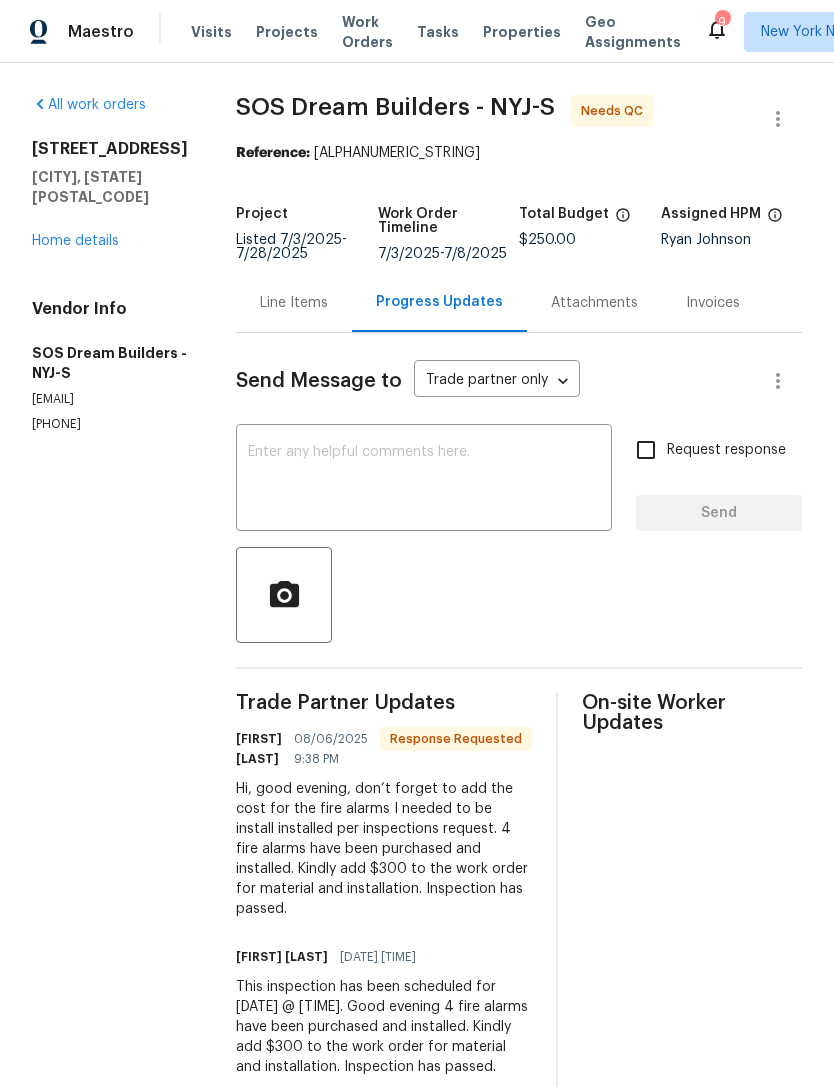 click on "Line Items" at bounding box center (294, 303) 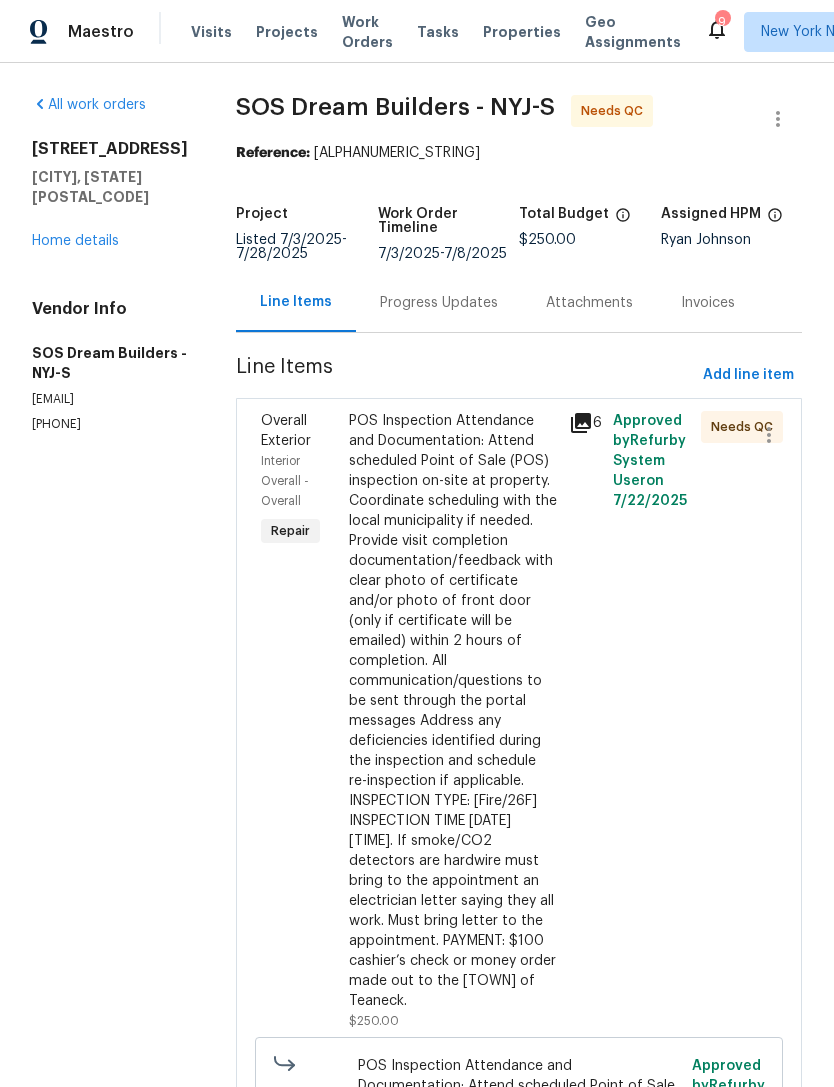 scroll, scrollTop: 0, scrollLeft: 0, axis: both 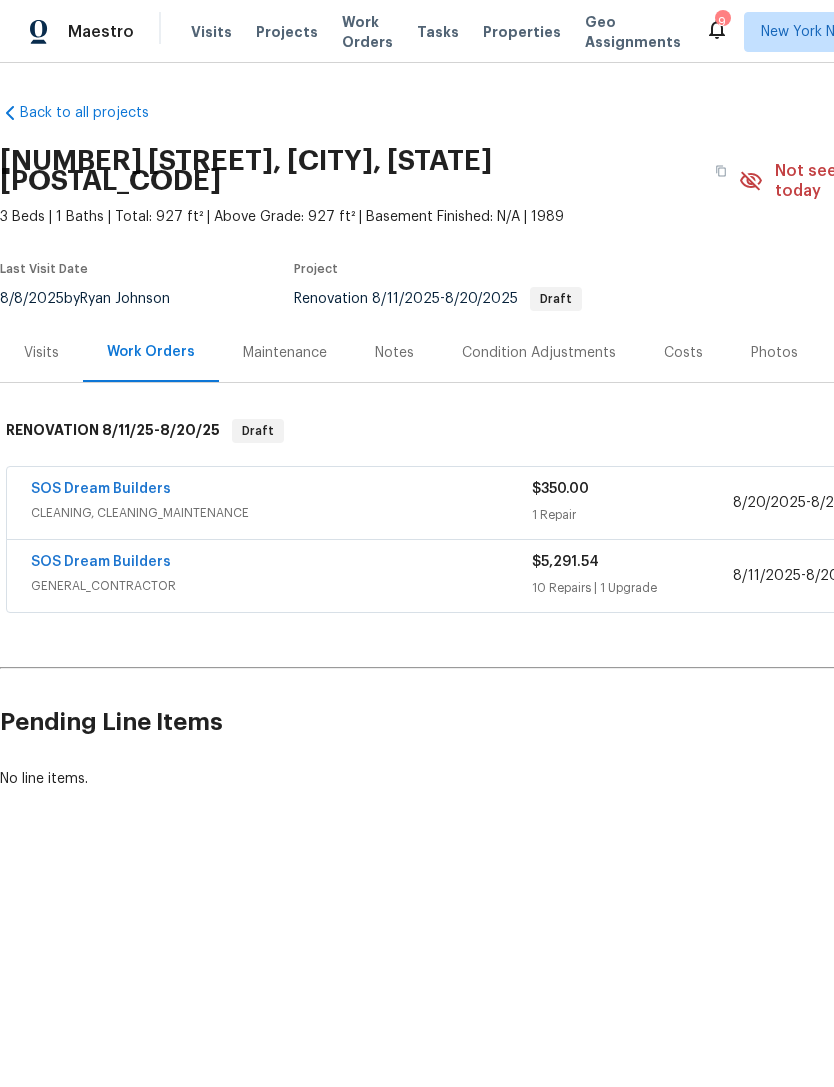 click on "Properties" at bounding box center (522, 32) 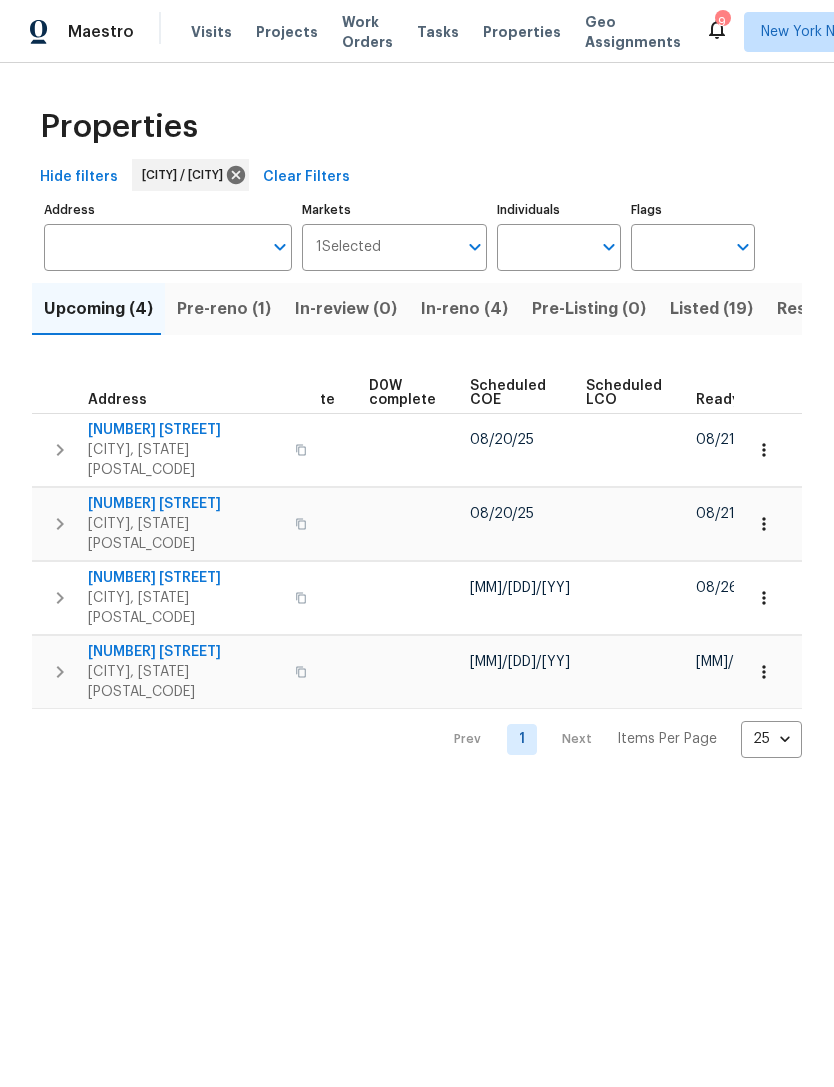 scroll, scrollTop: 0, scrollLeft: 503, axis: horizontal 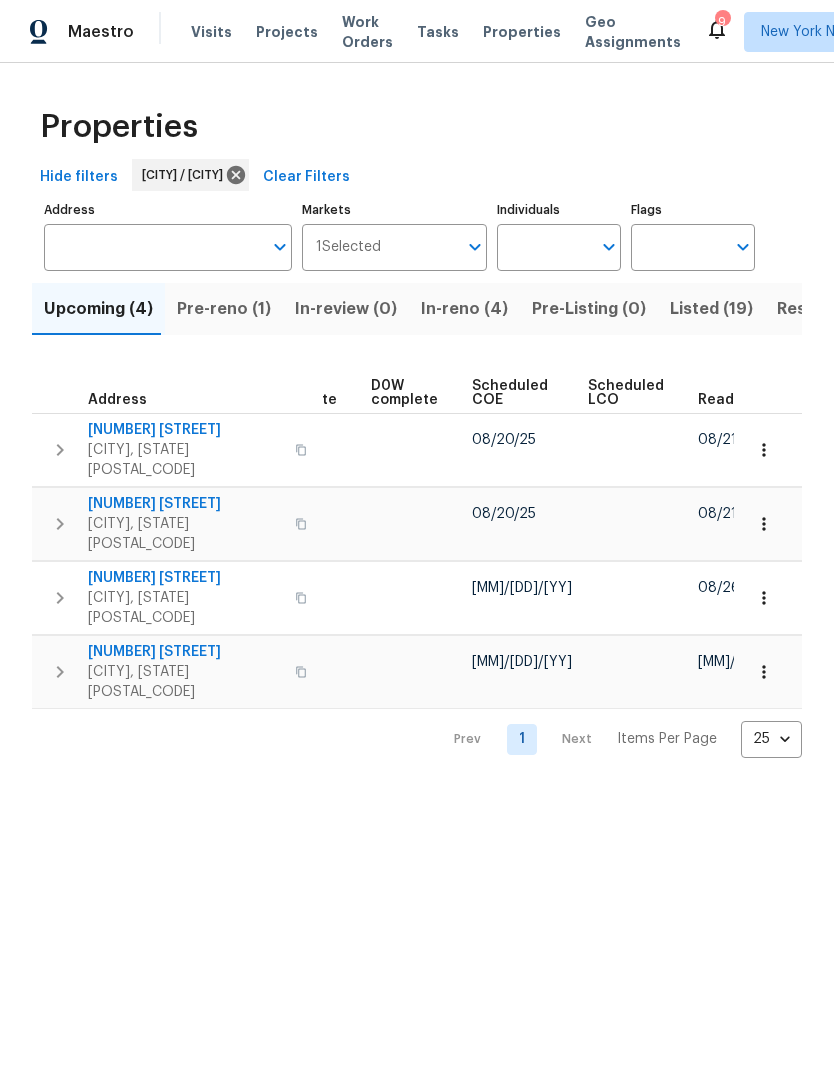 click on "In-reno (4)" at bounding box center [464, 309] 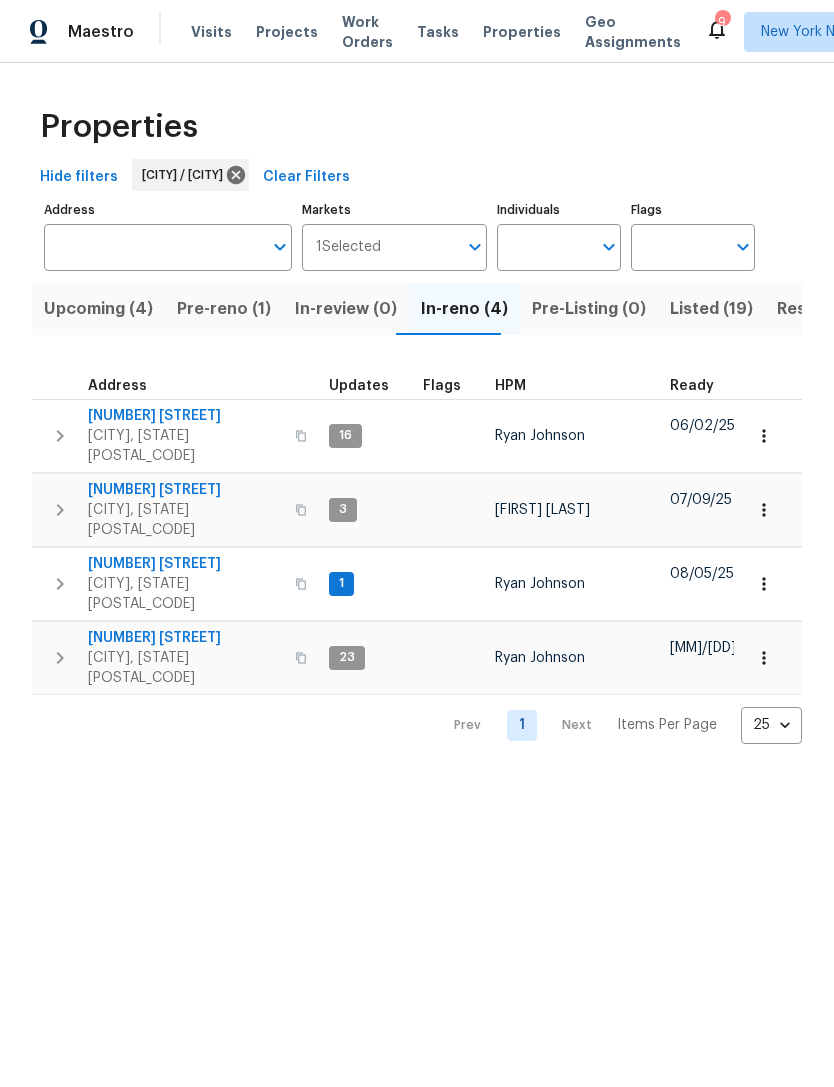click on "Pre-reno (1)" at bounding box center [224, 309] 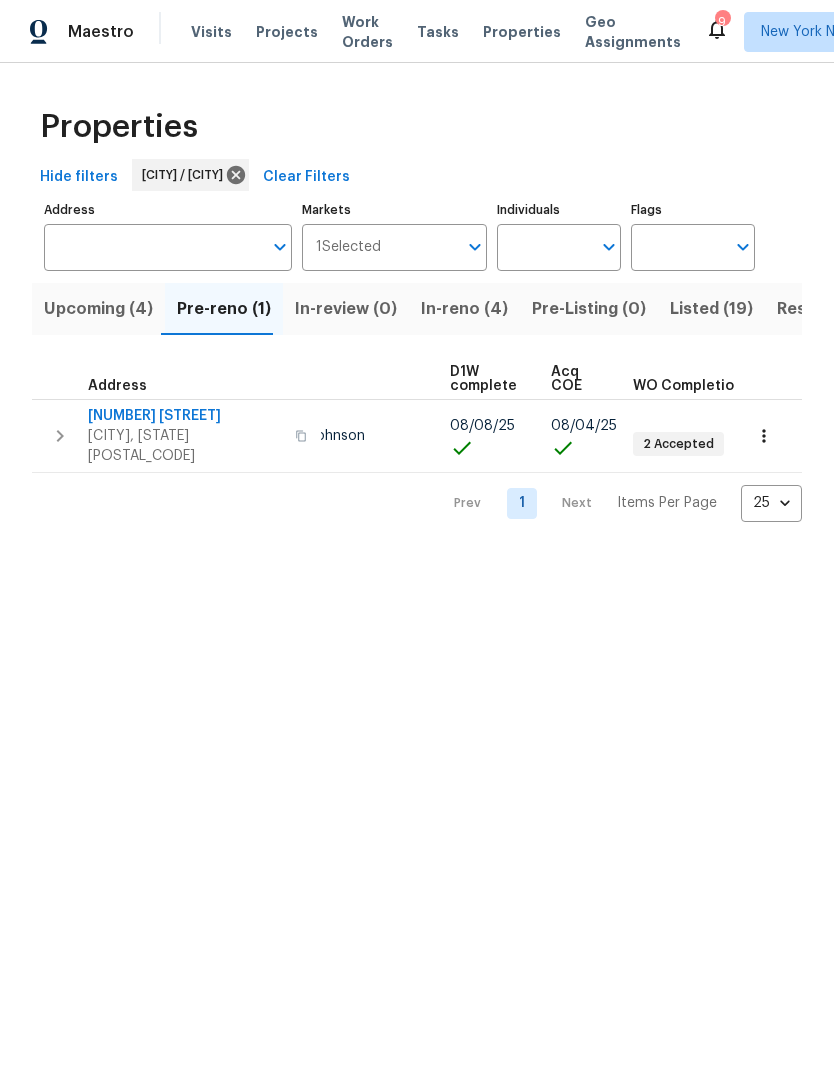 scroll, scrollTop: 0, scrollLeft: 227, axis: horizontal 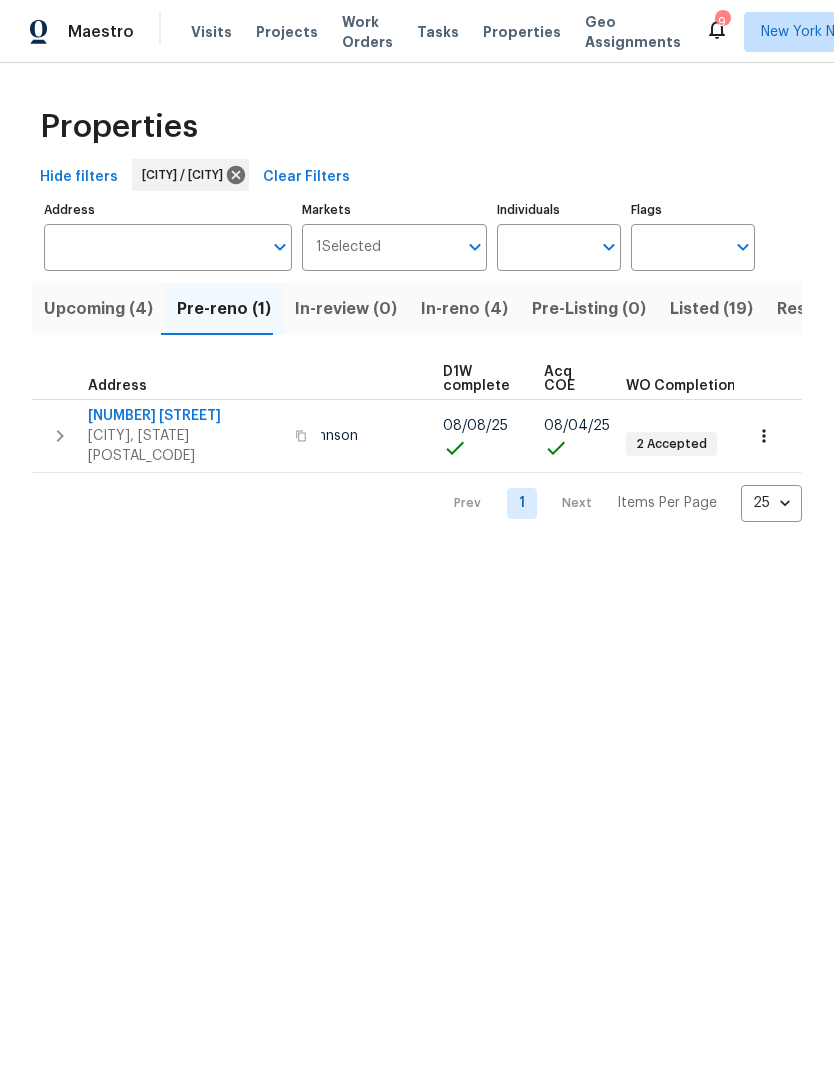 click at bounding box center [764, 436] 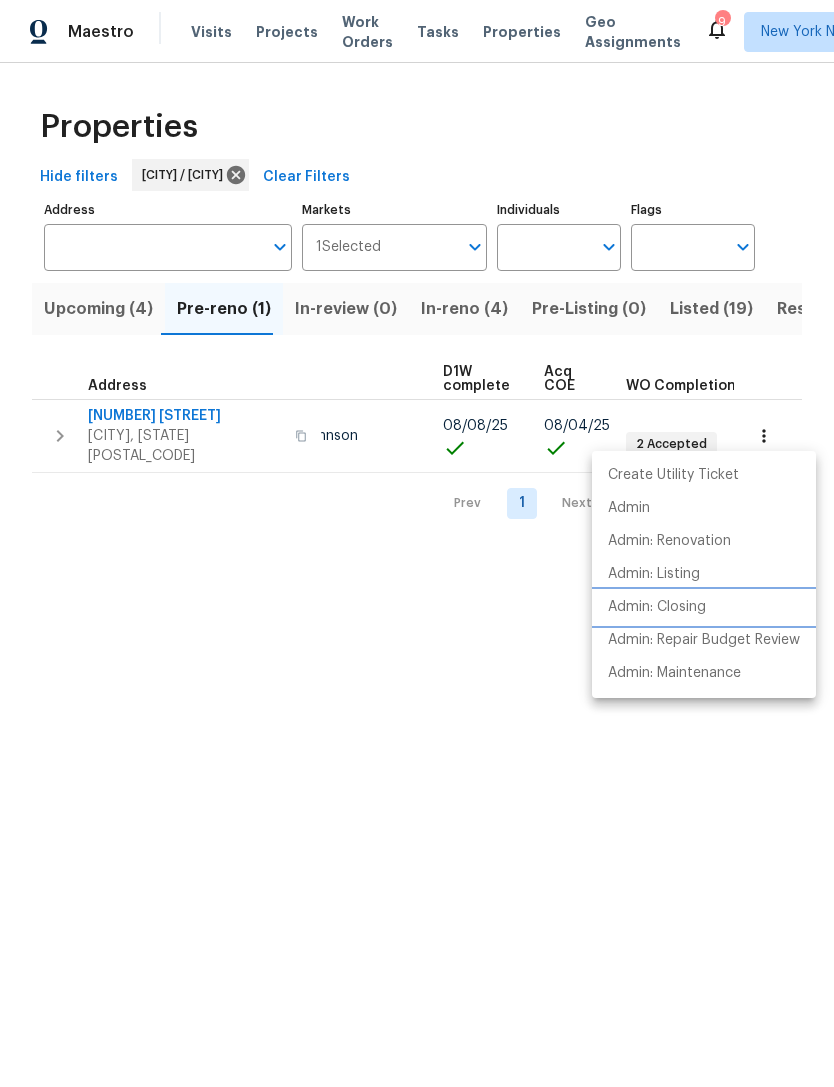 click on "Admin: Closing" at bounding box center [657, 607] 